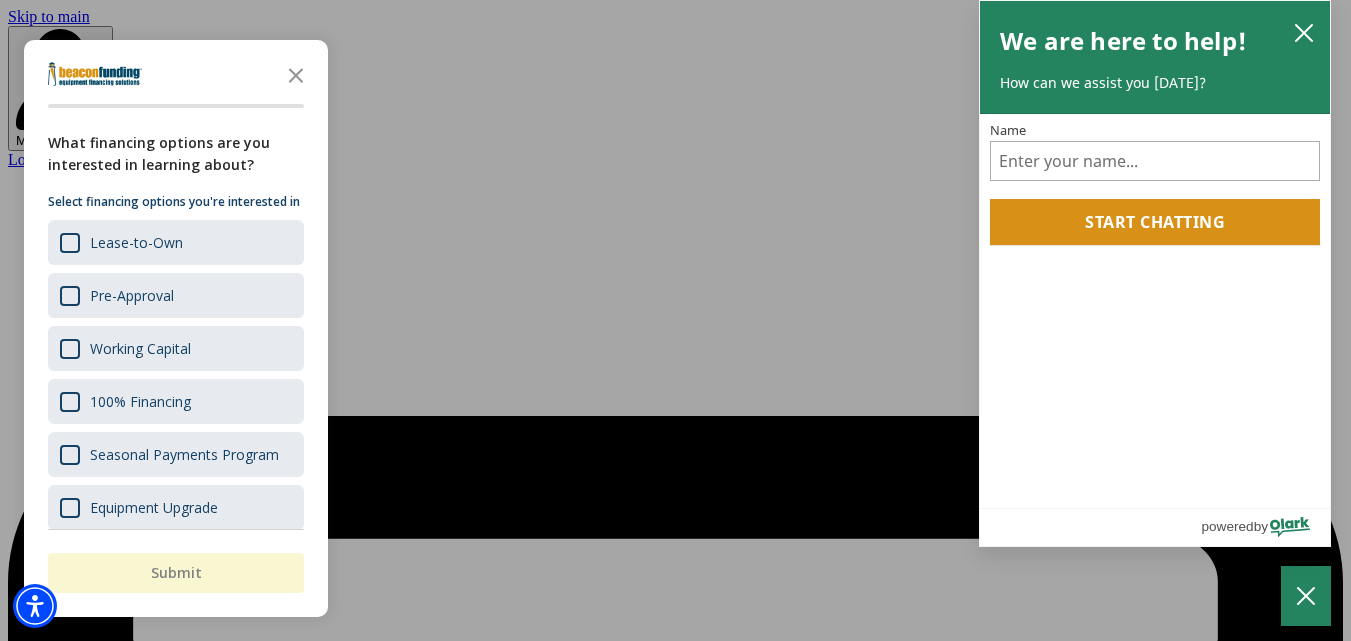 scroll, scrollTop: 0, scrollLeft: 0, axis: both 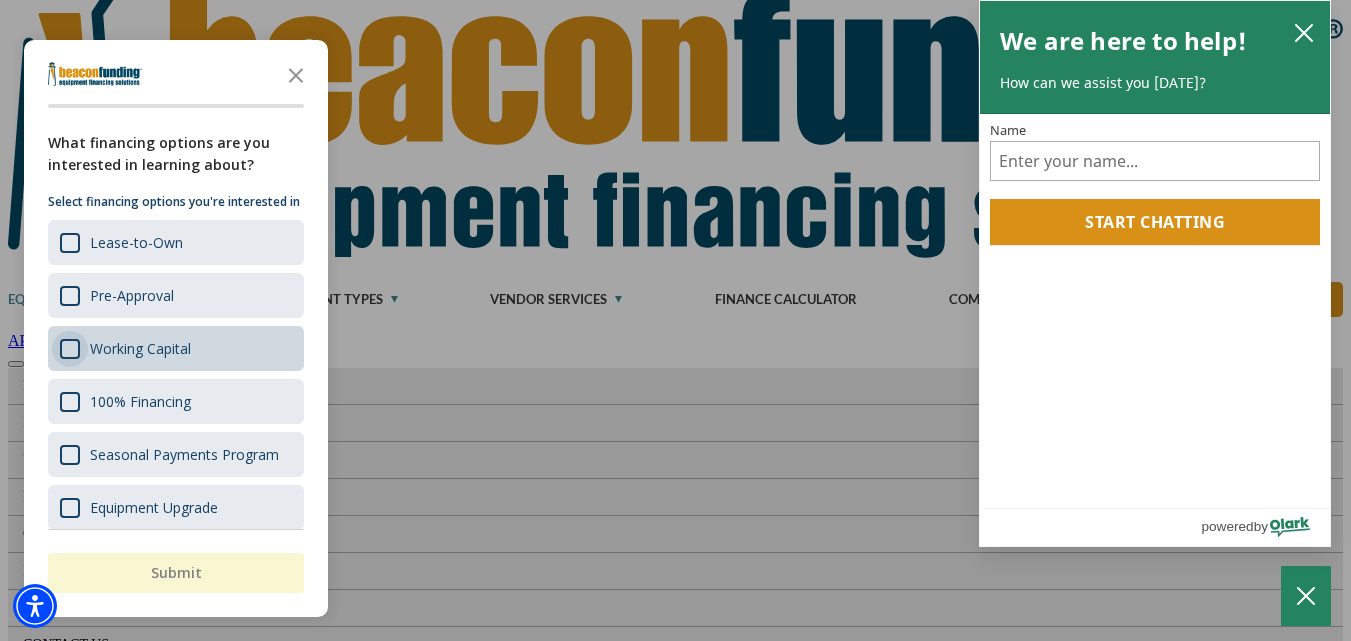 click at bounding box center (70, 349) 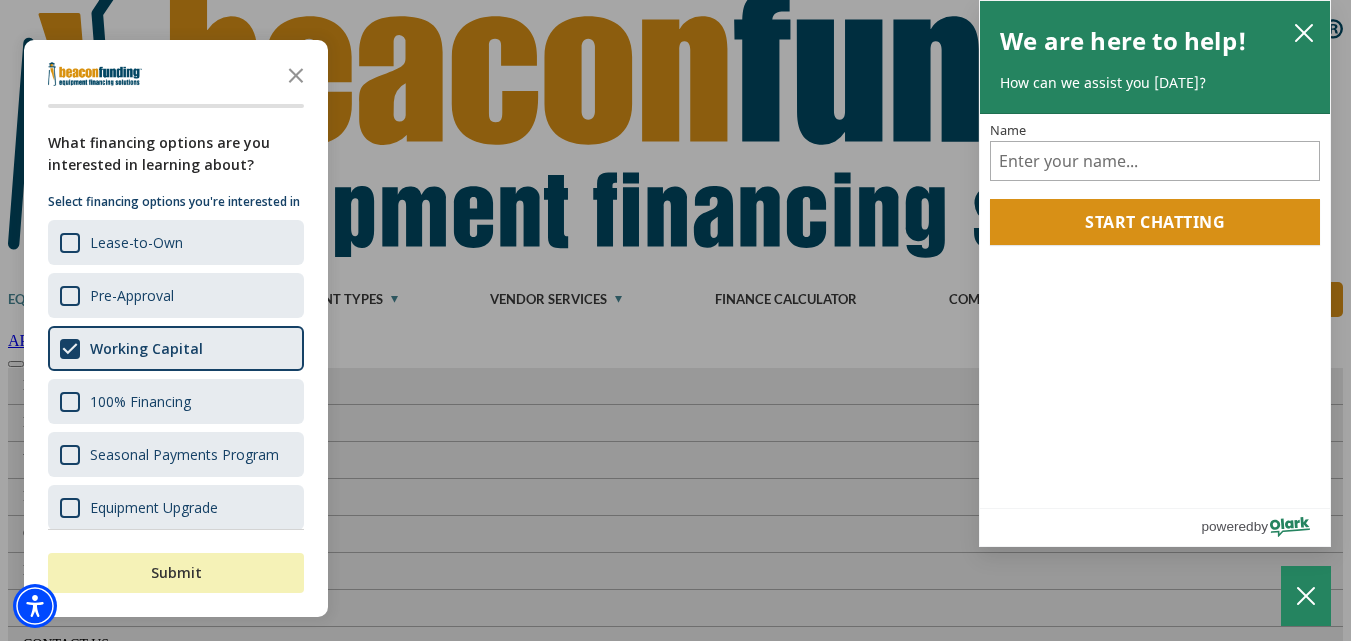 click on "Submit" at bounding box center [176, 573] 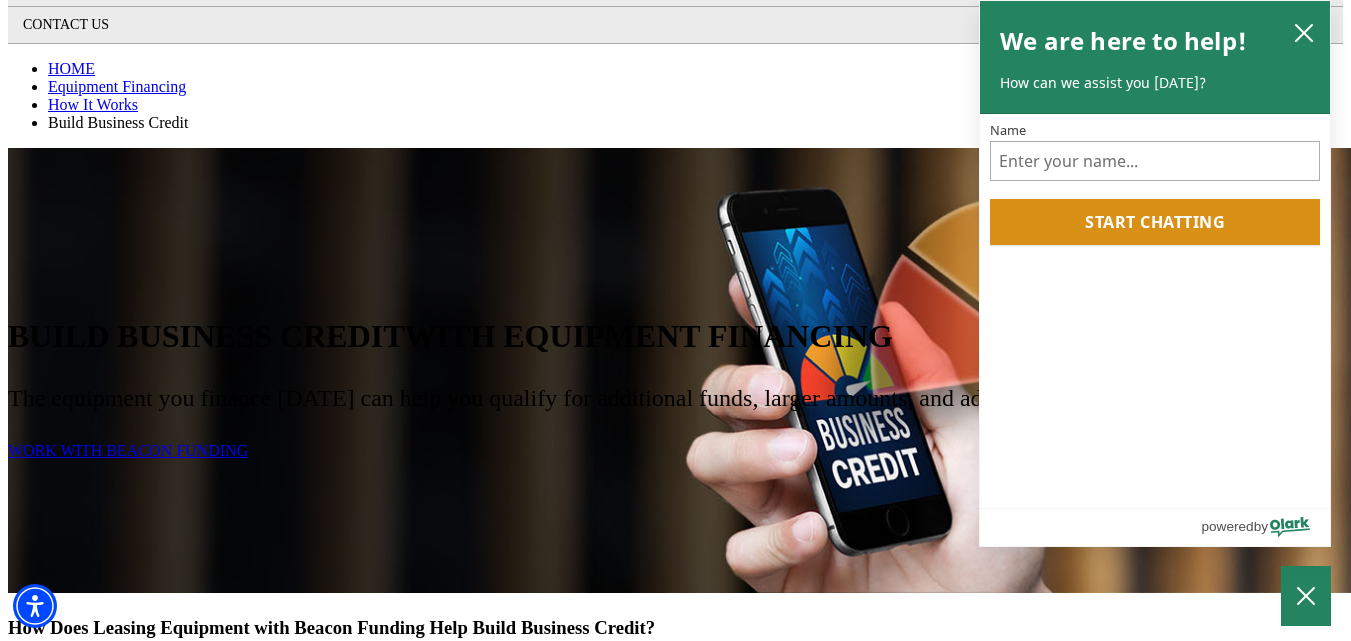 scroll, scrollTop: 1020, scrollLeft: 0, axis: vertical 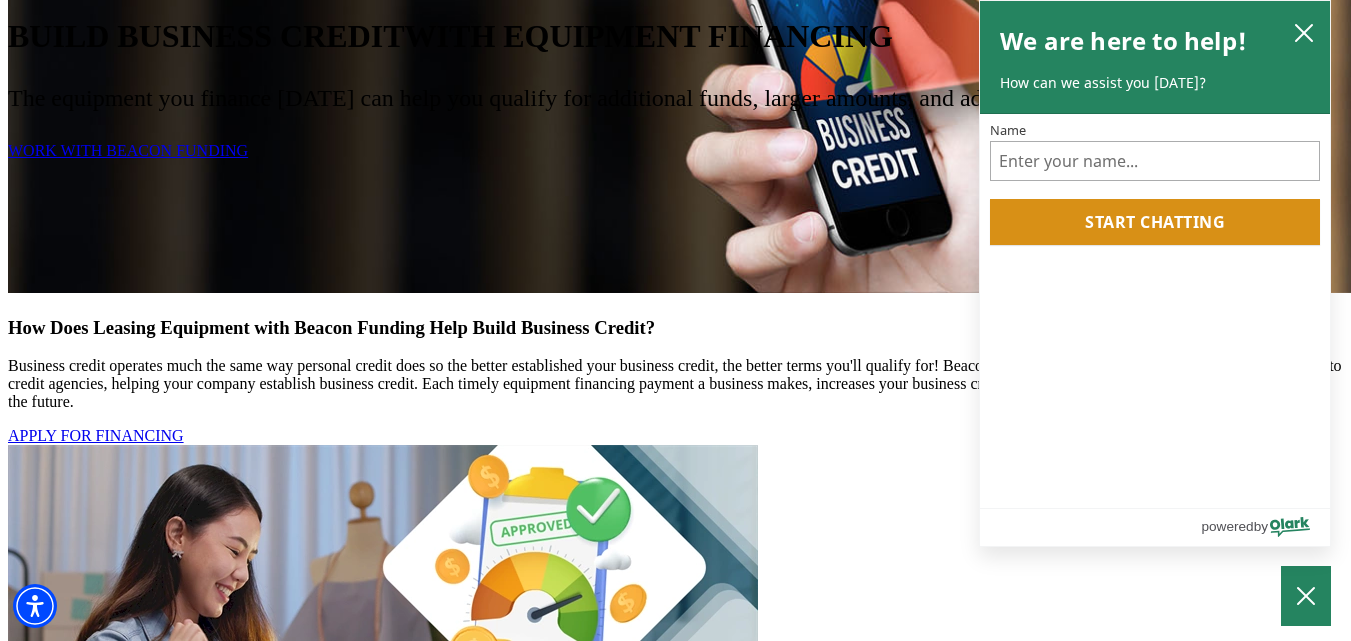 click on "Equipment Types" at bounding box center (332, -621) 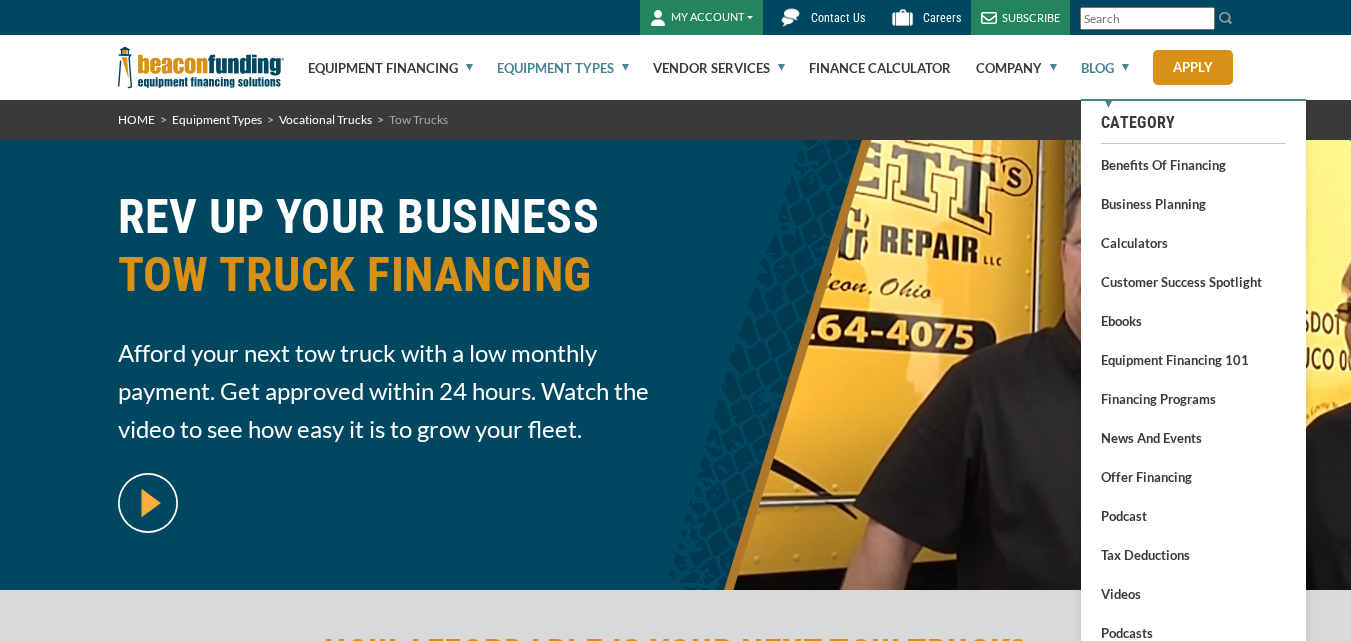 scroll, scrollTop: 0, scrollLeft: 0, axis: both 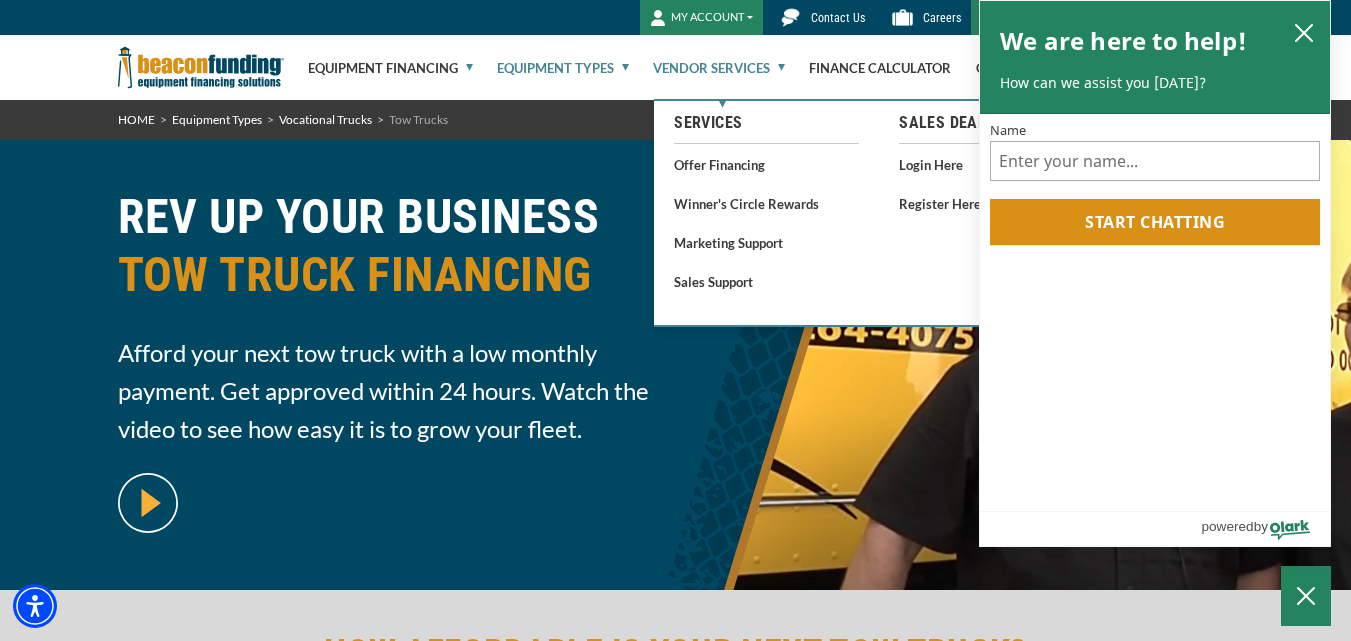 click on "Vendor Services" at bounding box center (719, 68) 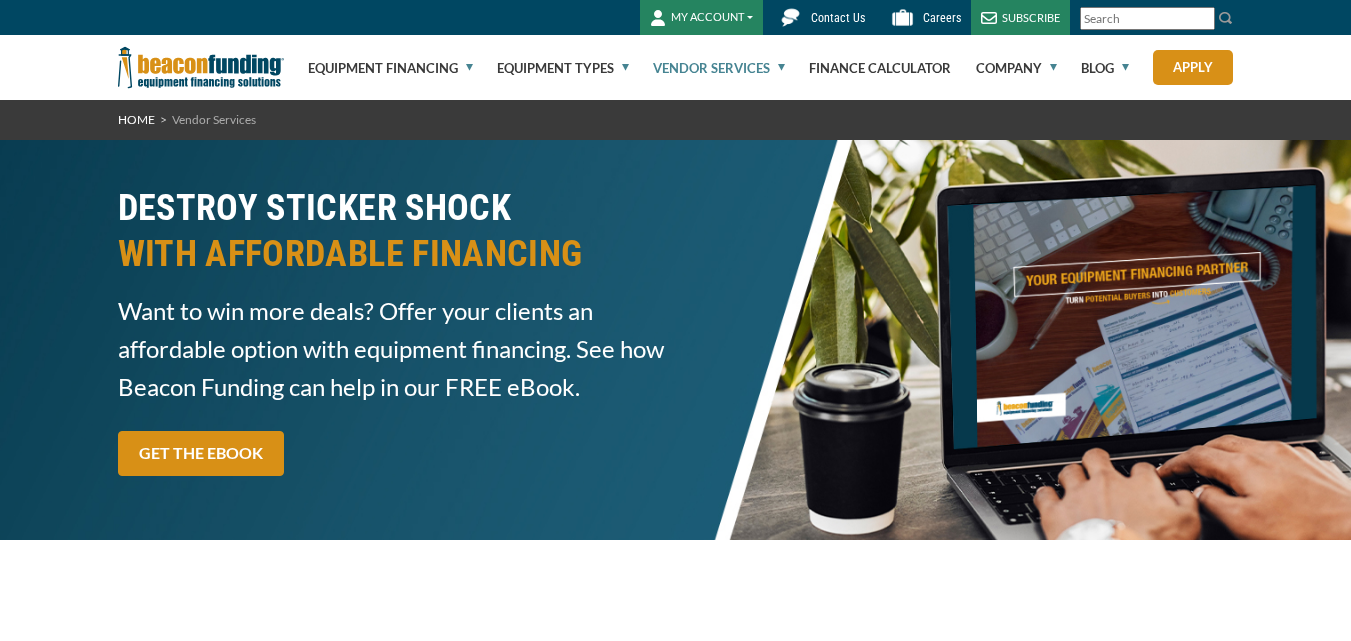 scroll, scrollTop: 0, scrollLeft: 0, axis: both 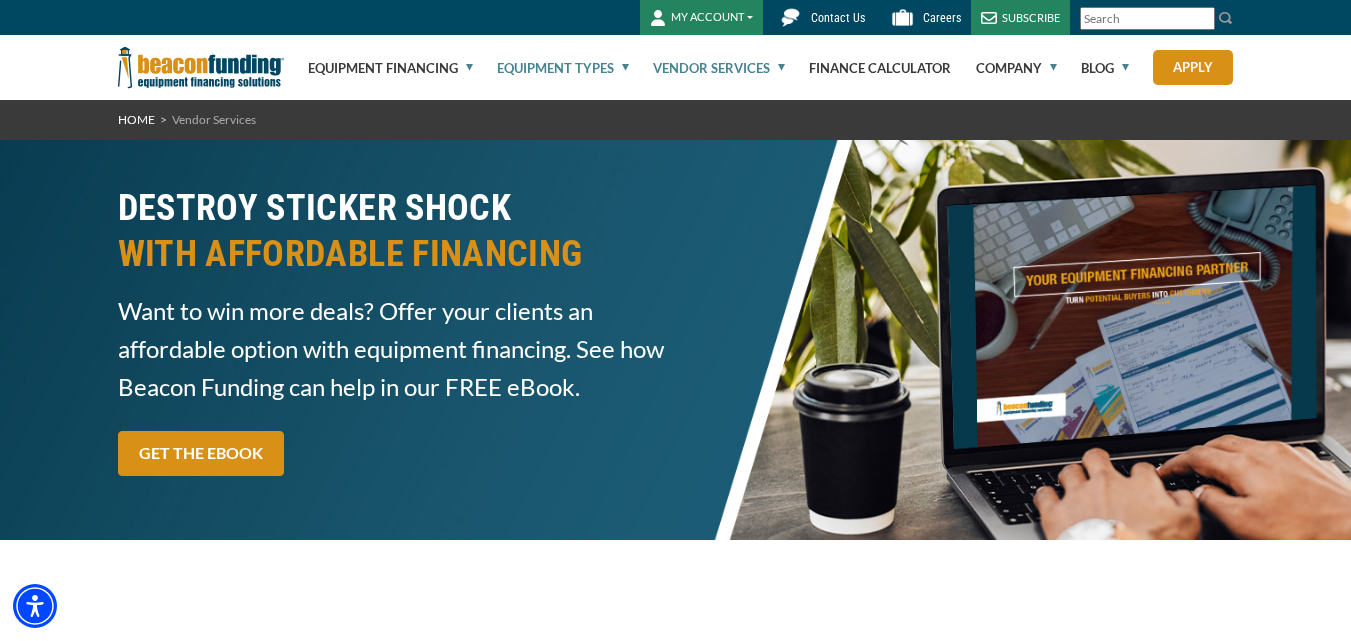 click on "Equipment Types" at bounding box center [563, 68] 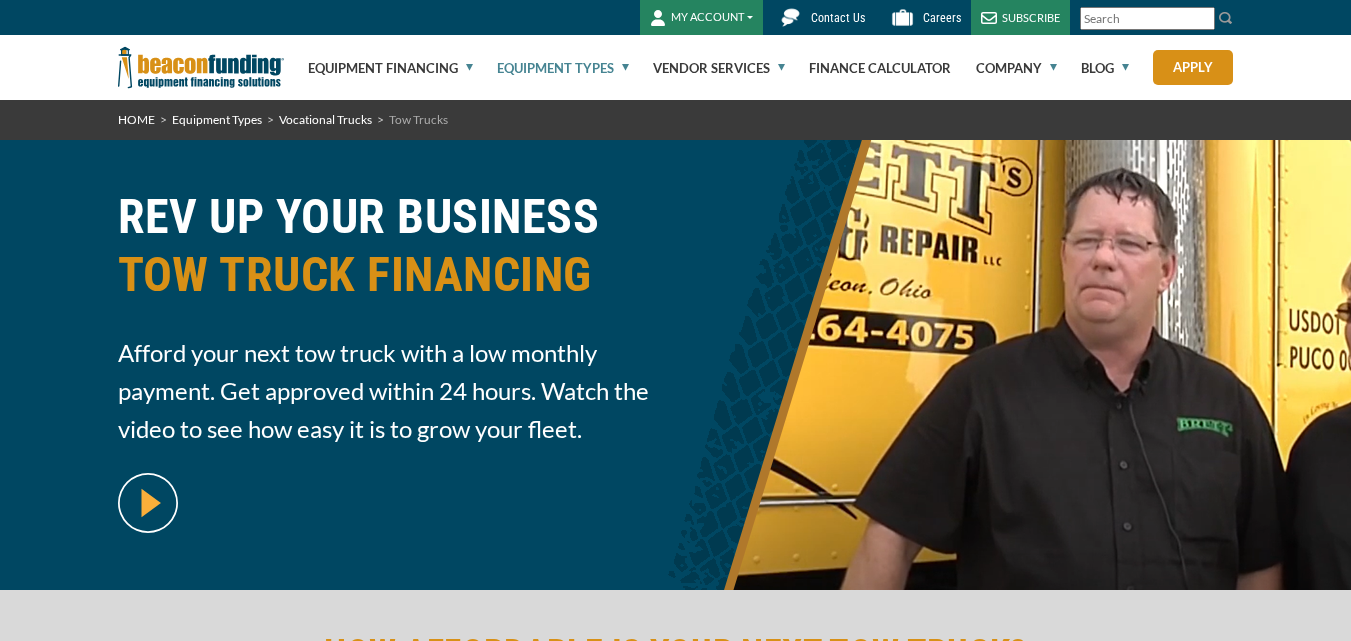 scroll, scrollTop: 0, scrollLeft: 0, axis: both 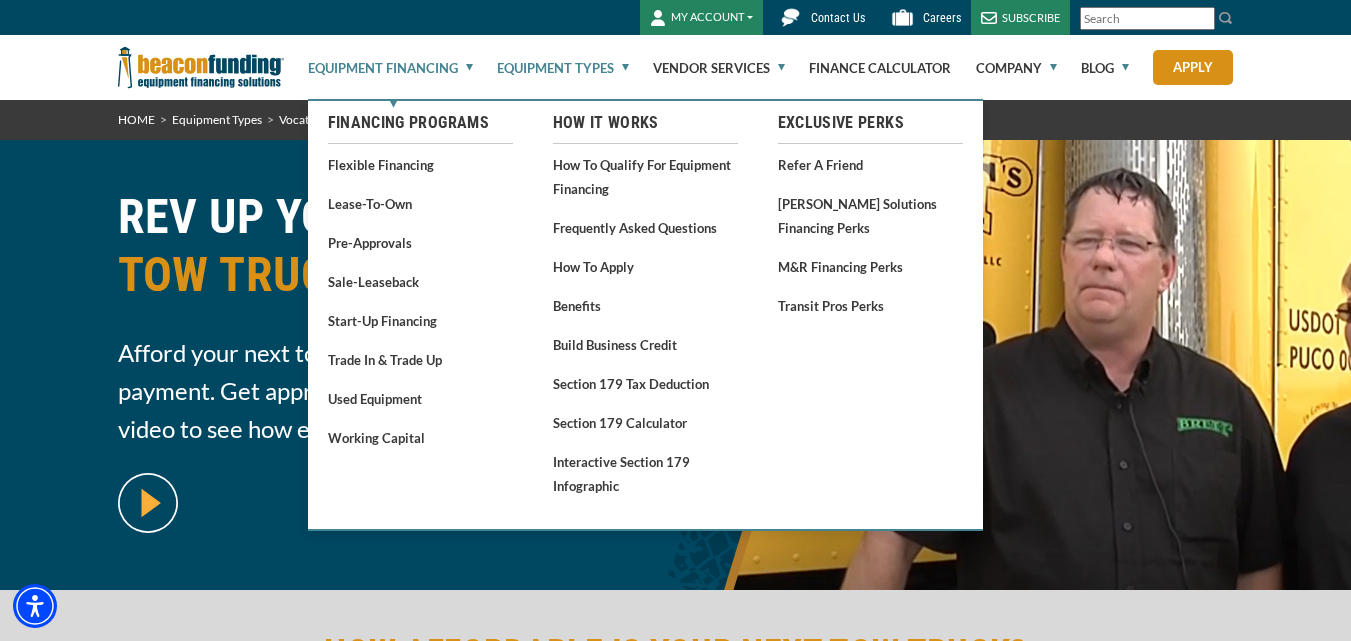 click on "Equipment Financing" at bounding box center [390, 68] 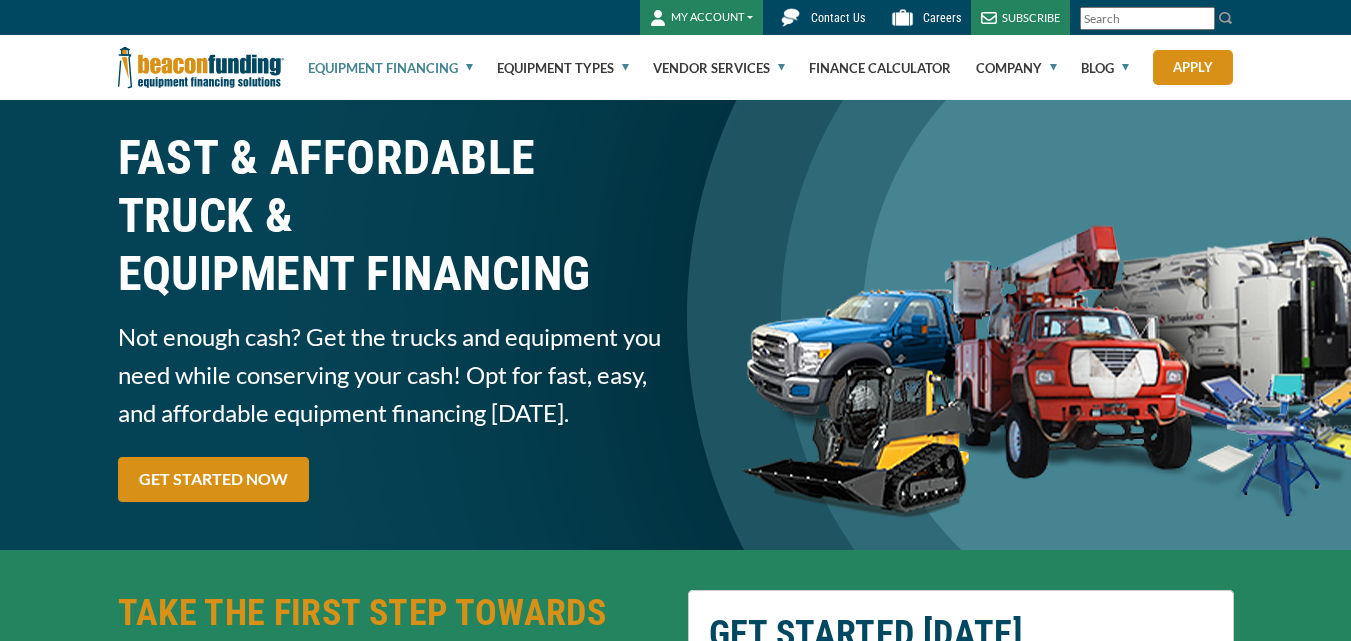 scroll, scrollTop: 0, scrollLeft: 0, axis: both 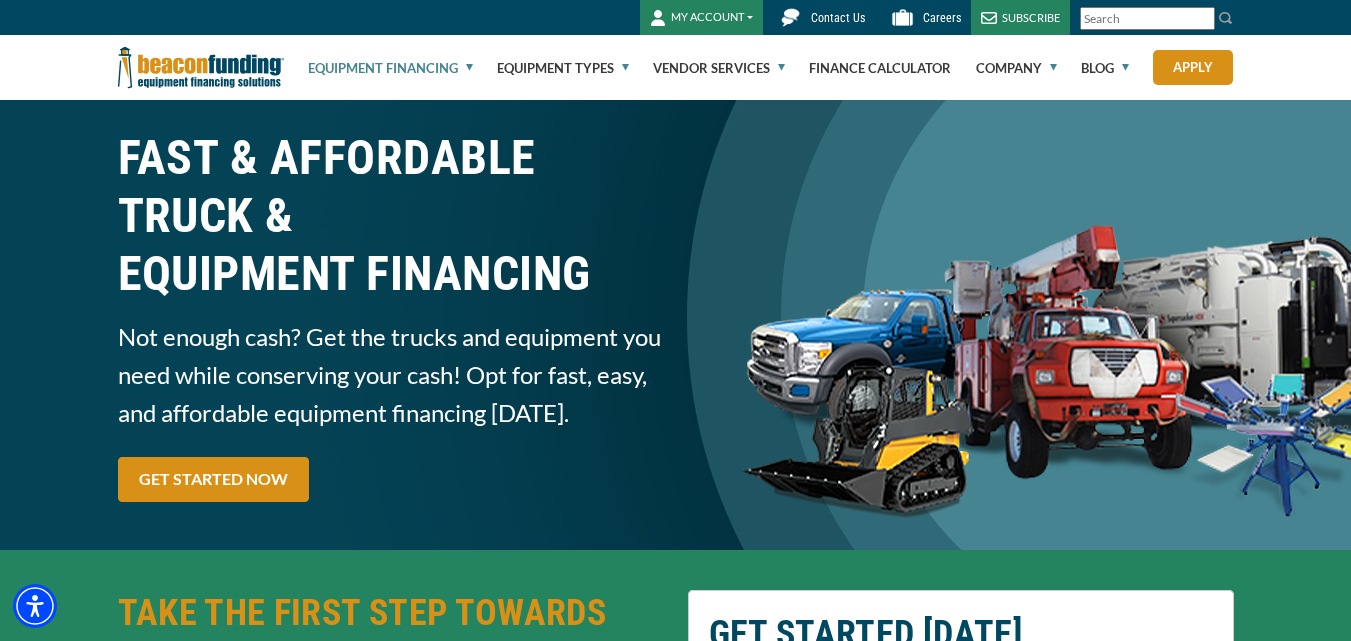 click on "Equipment Financing" at bounding box center [390, 68] 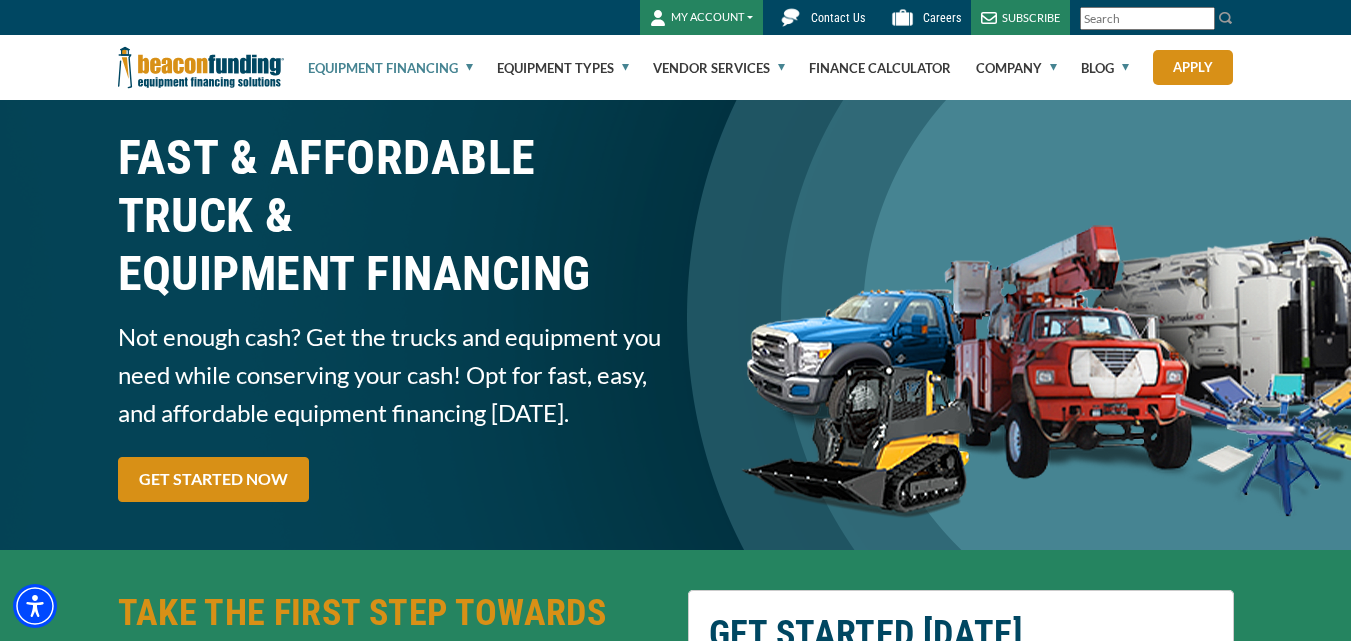 scroll, scrollTop: 0, scrollLeft: 0, axis: both 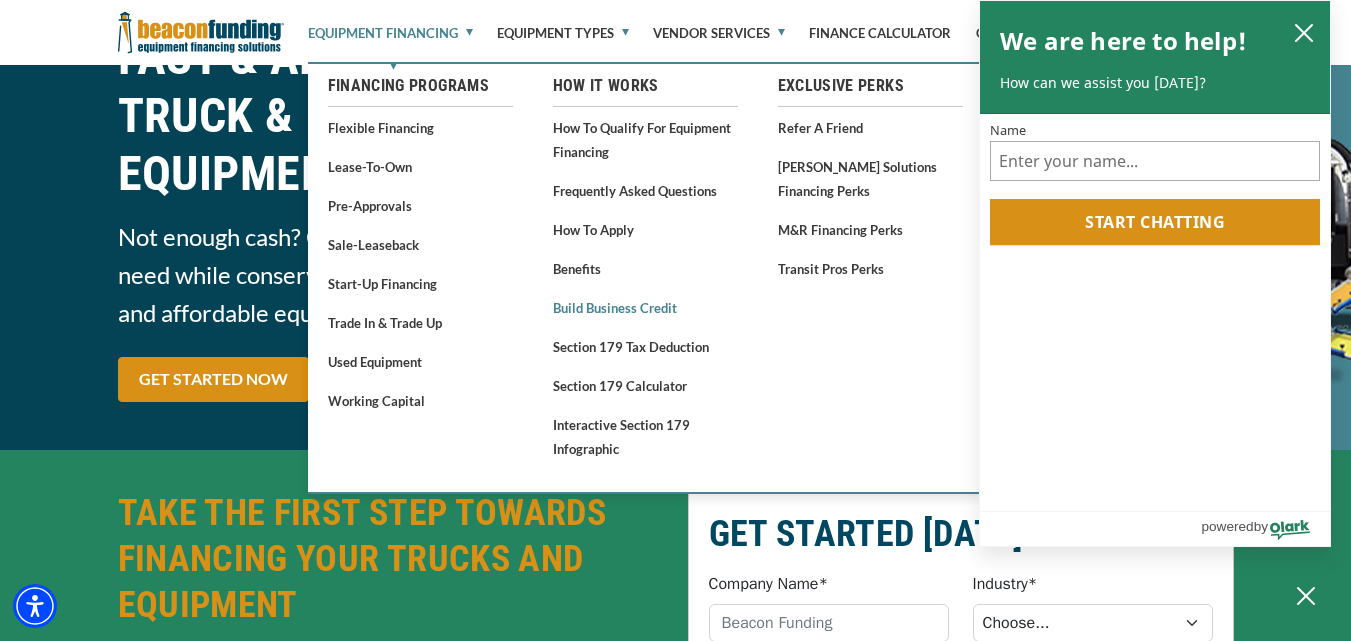 click on "Build Business Credit" at bounding box center [645, 307] 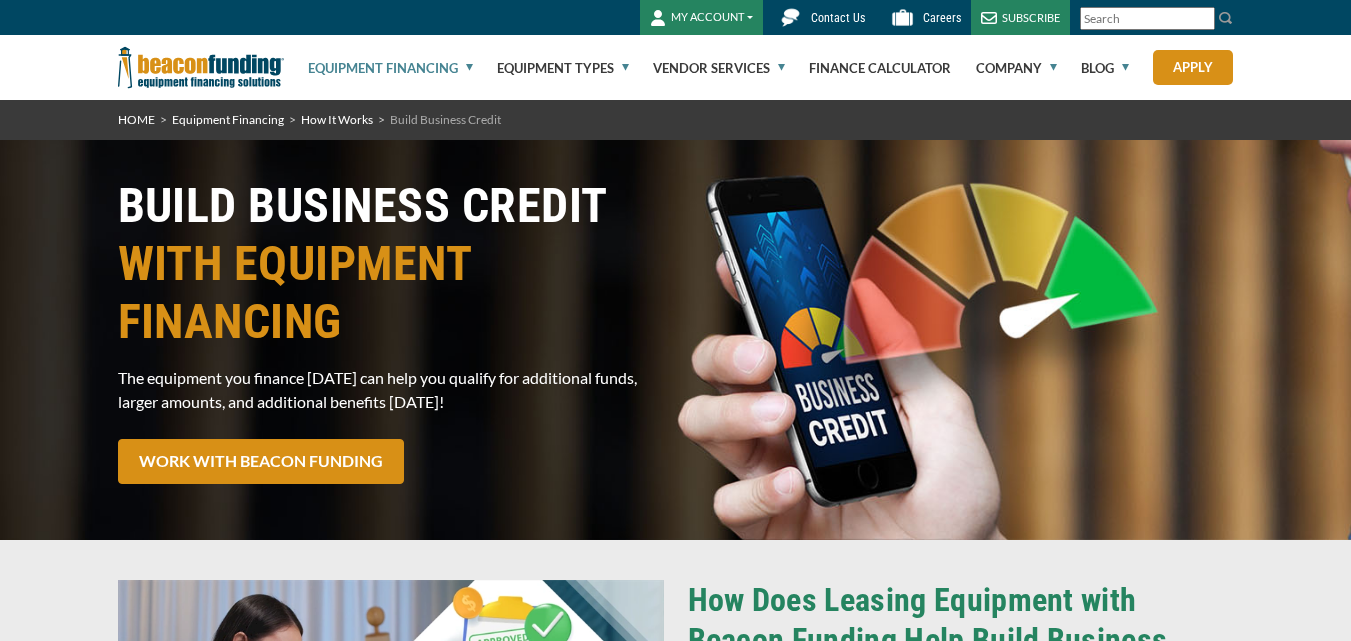 scroll, scrollTop: 0, scrollLeft: 0, axis: both 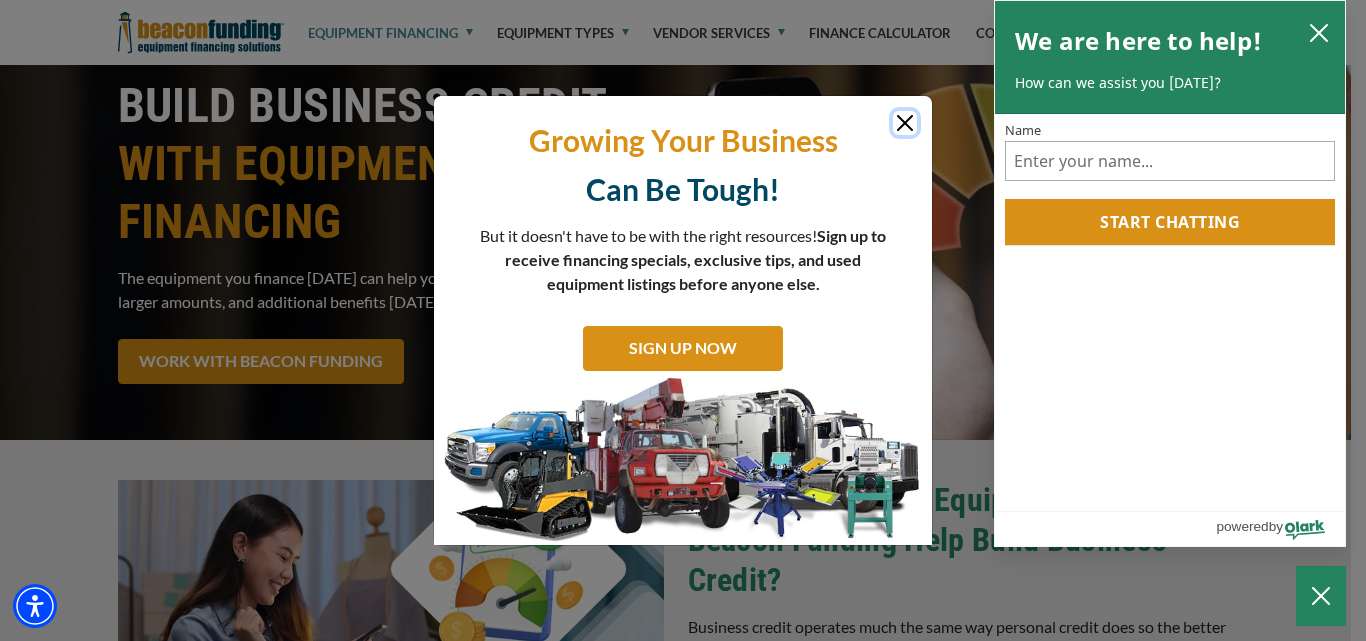 click at bounding box center (905, 123) 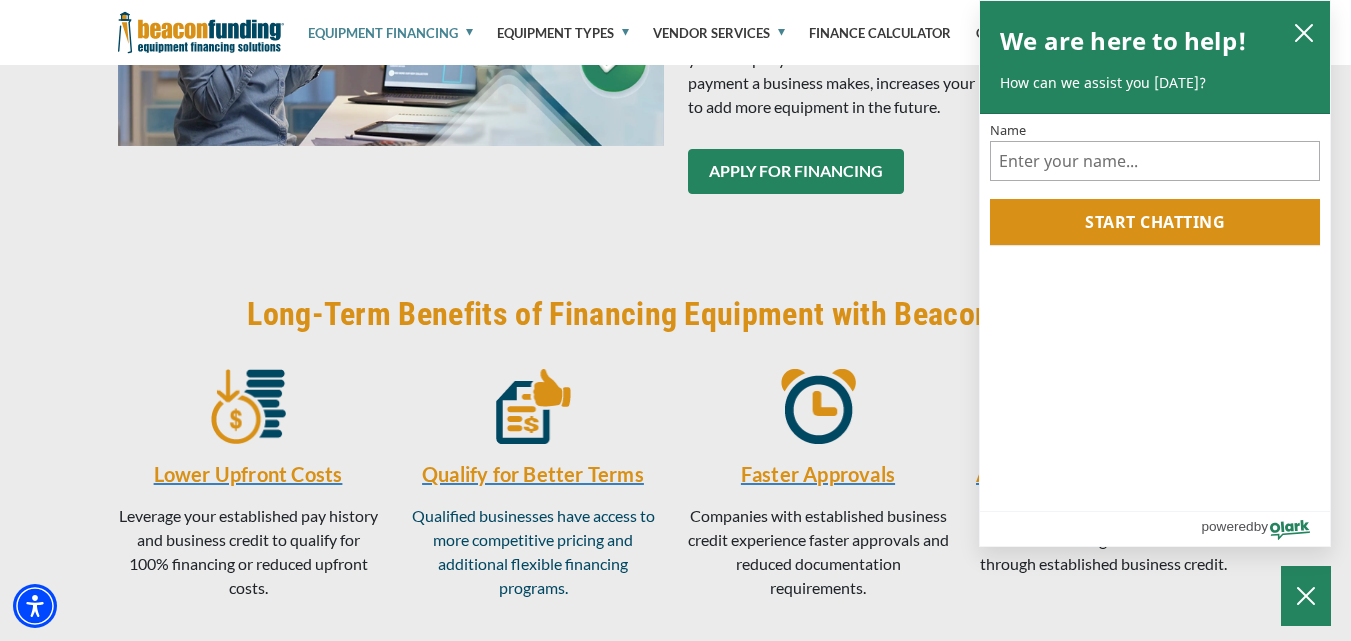 scroll, scrollTop: 840, scrollLeft: 0, axis: vertical 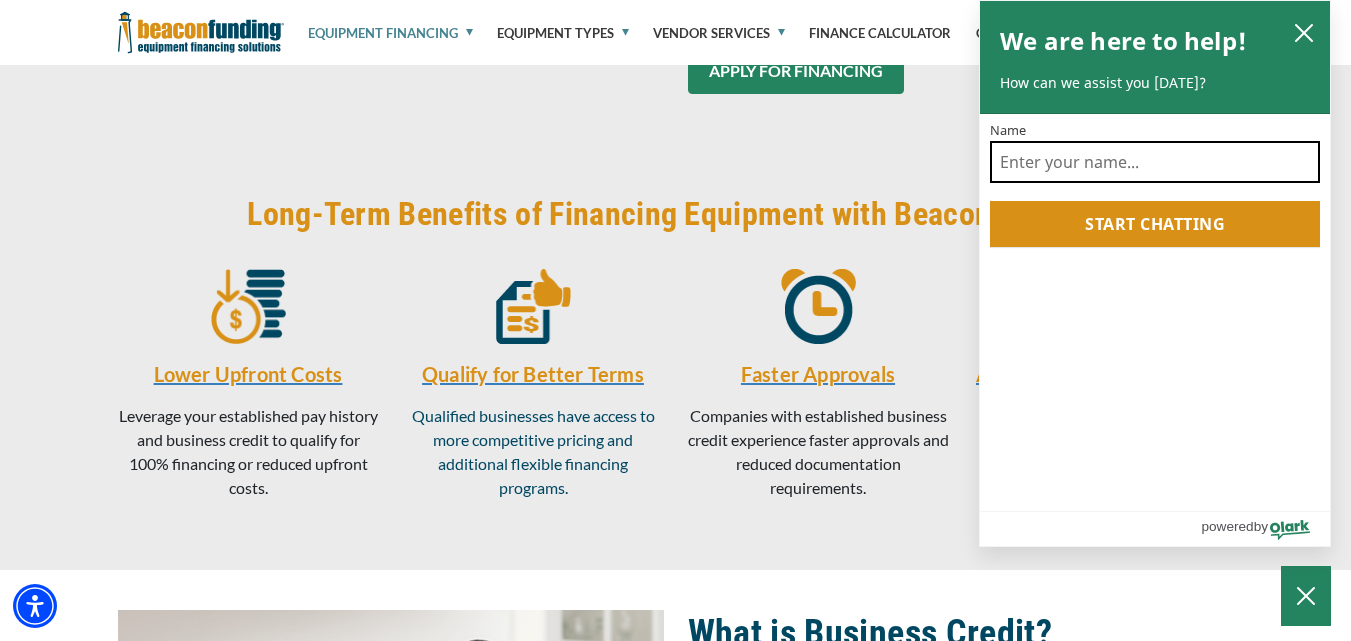 click on "Name" at bounding box center (1155, 162) 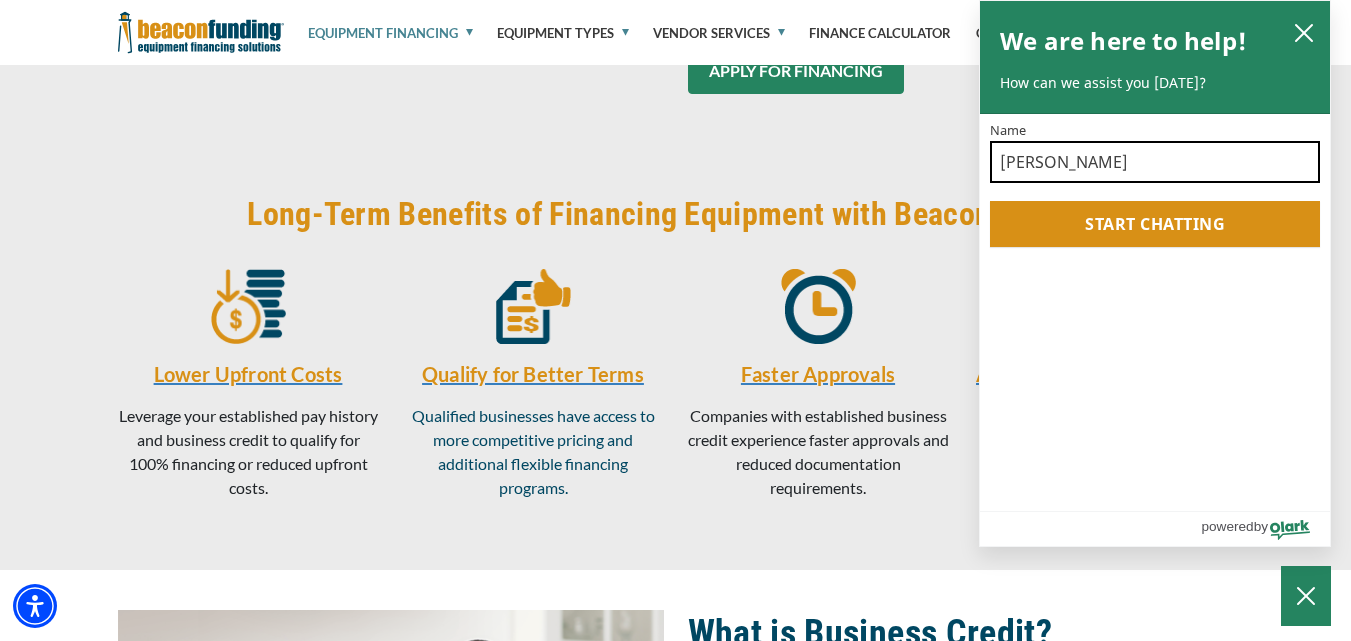 type on "David" 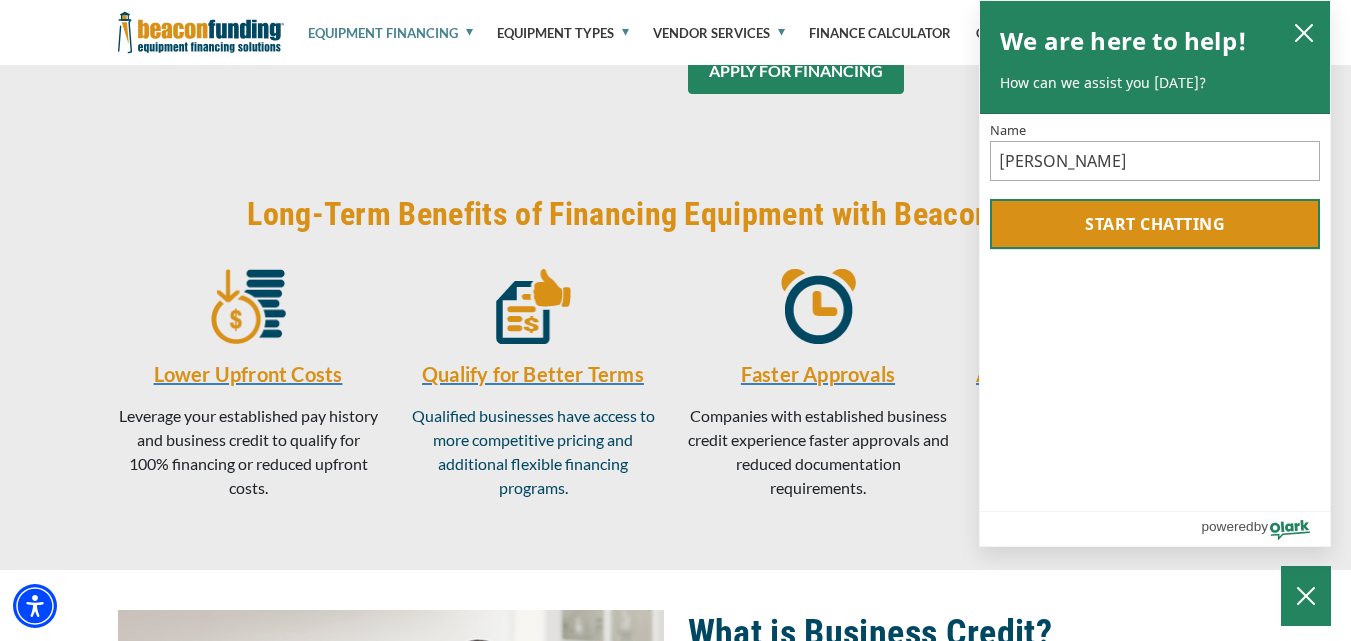click on "Start chatting" at bounding box center [1155, 224] 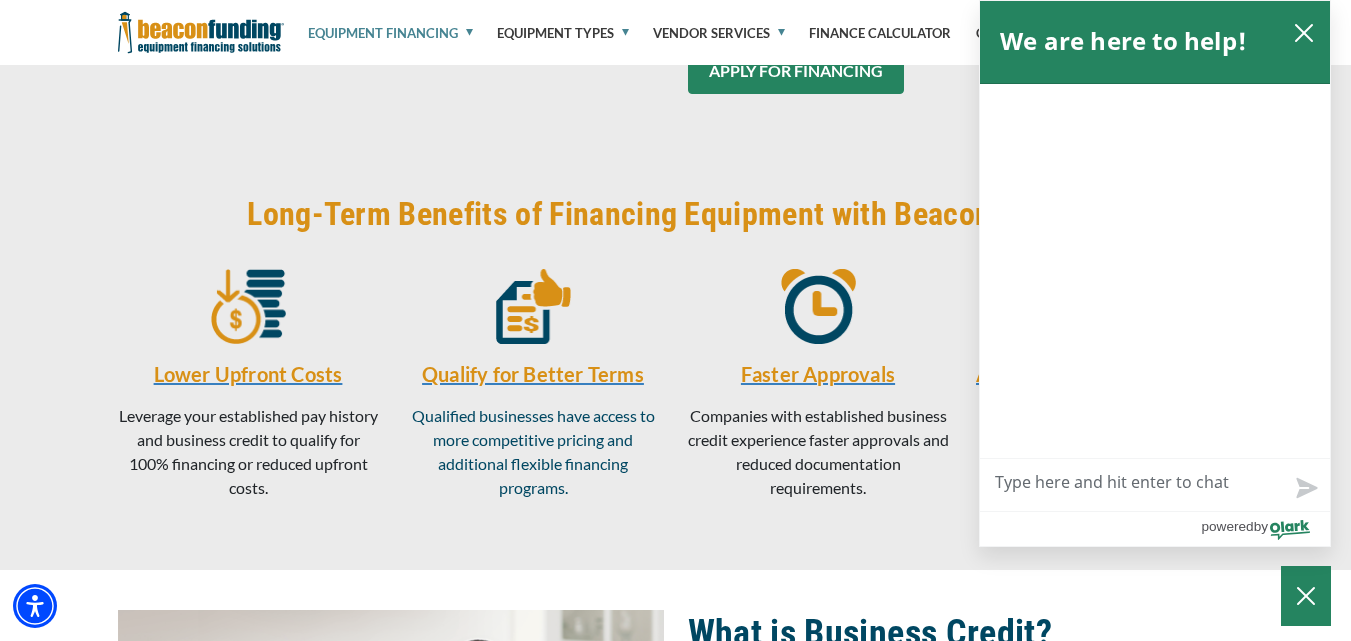 click on "Live Chat Now" at bounding box center [1155, 485] 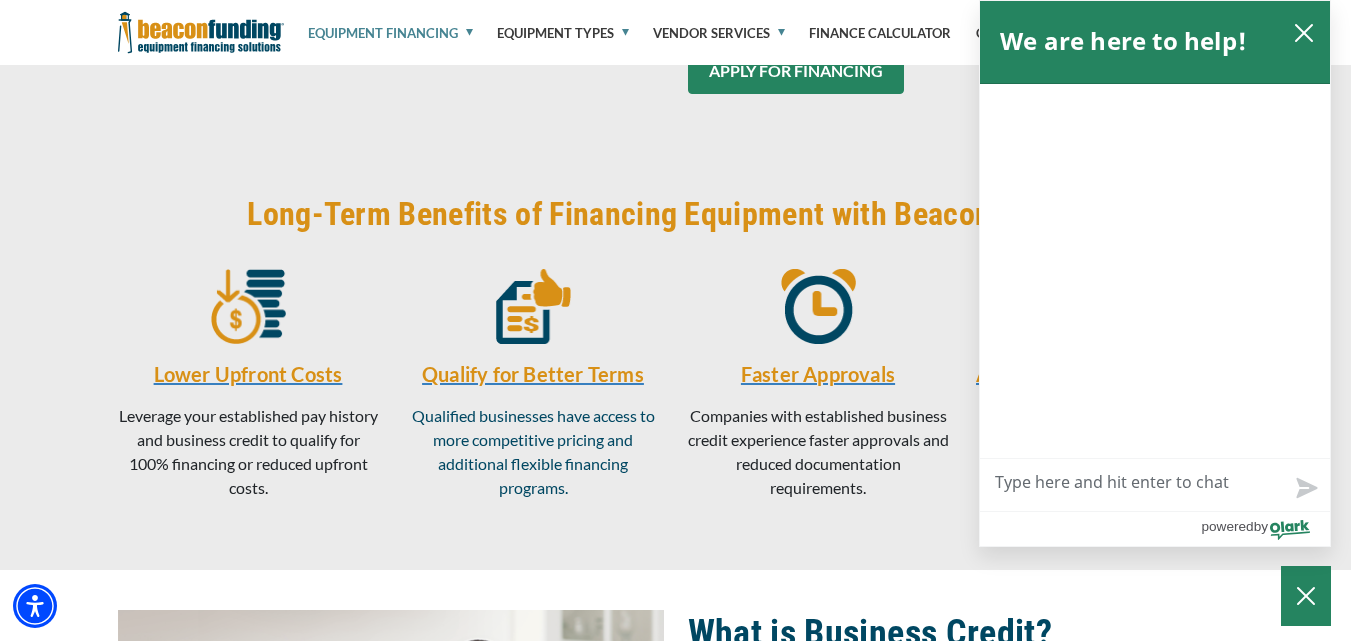 type on "H" 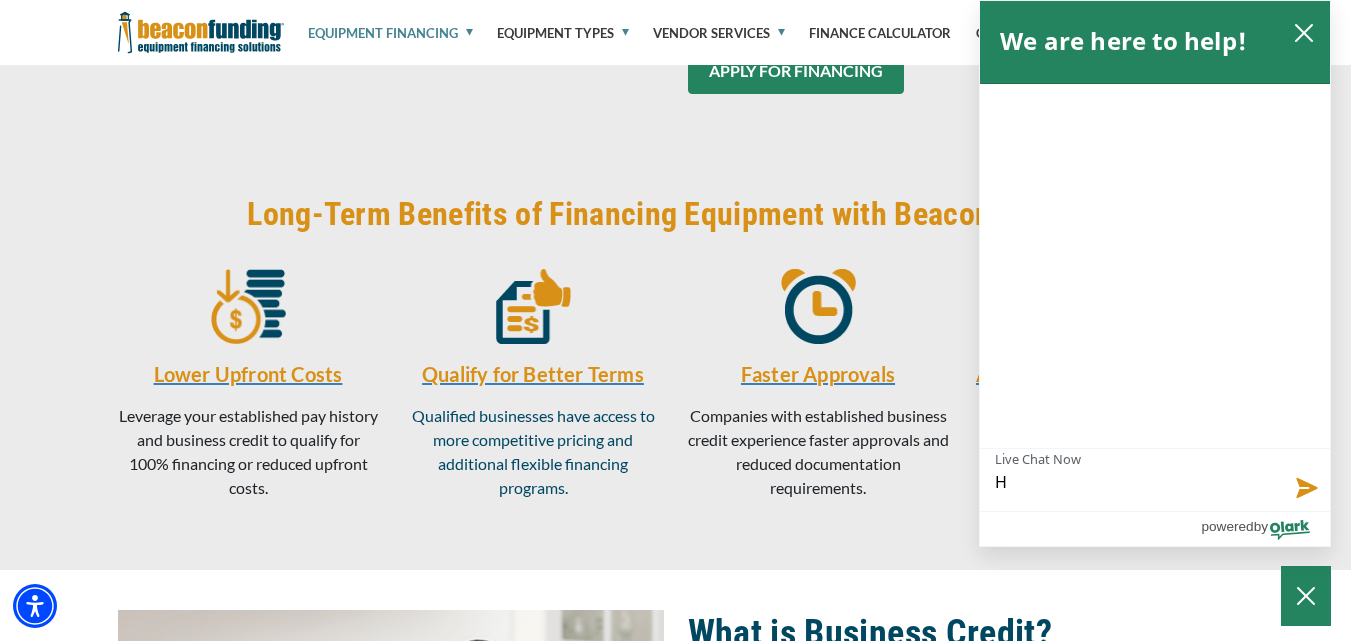 type on "He" 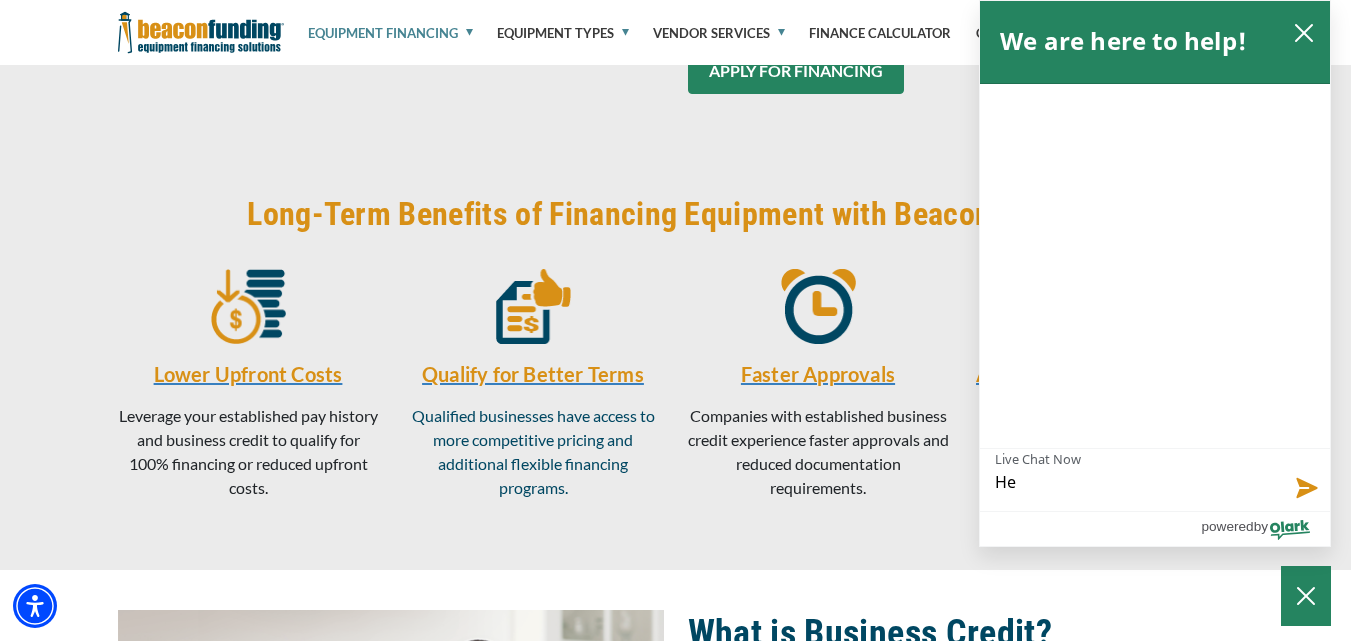 type on "Hel" 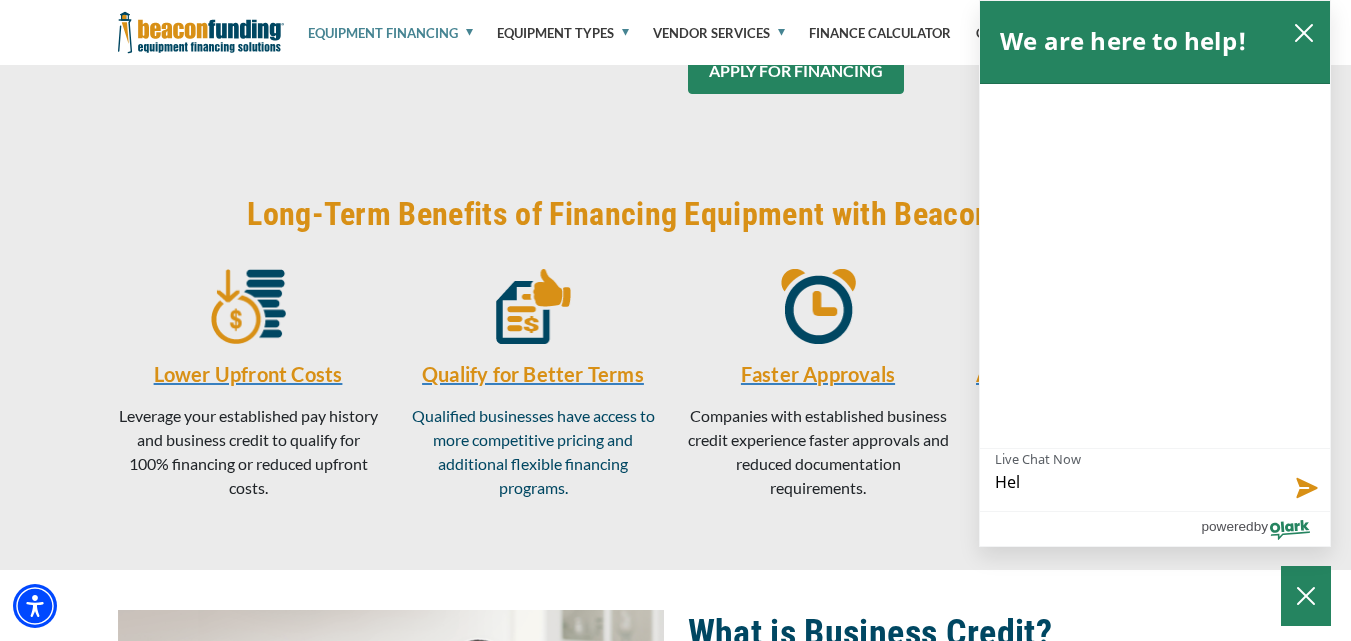 type on "Hell" 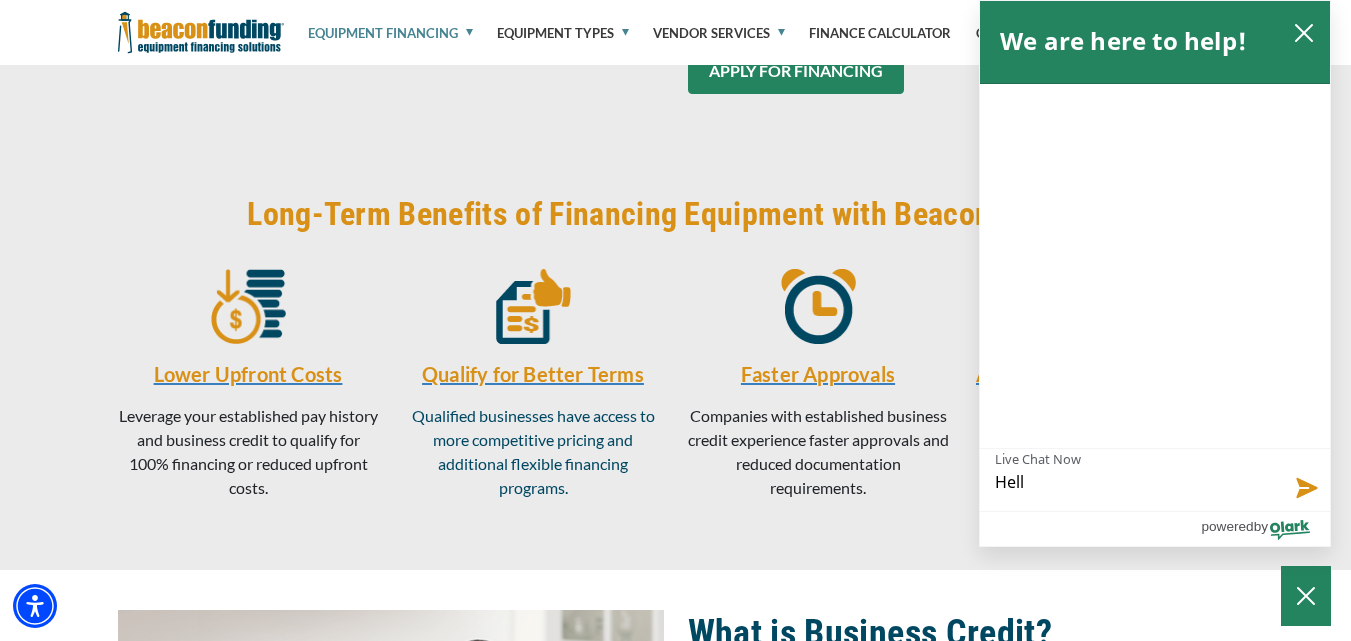 type on "Hello" 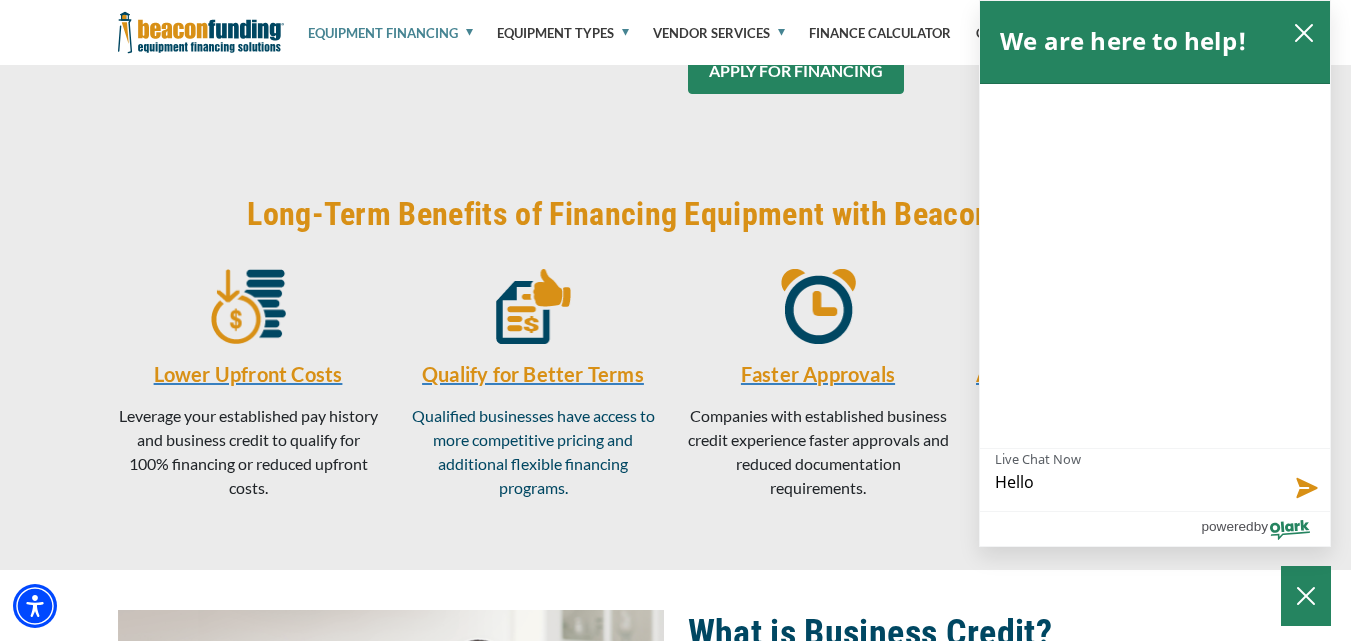 type on "Hello" 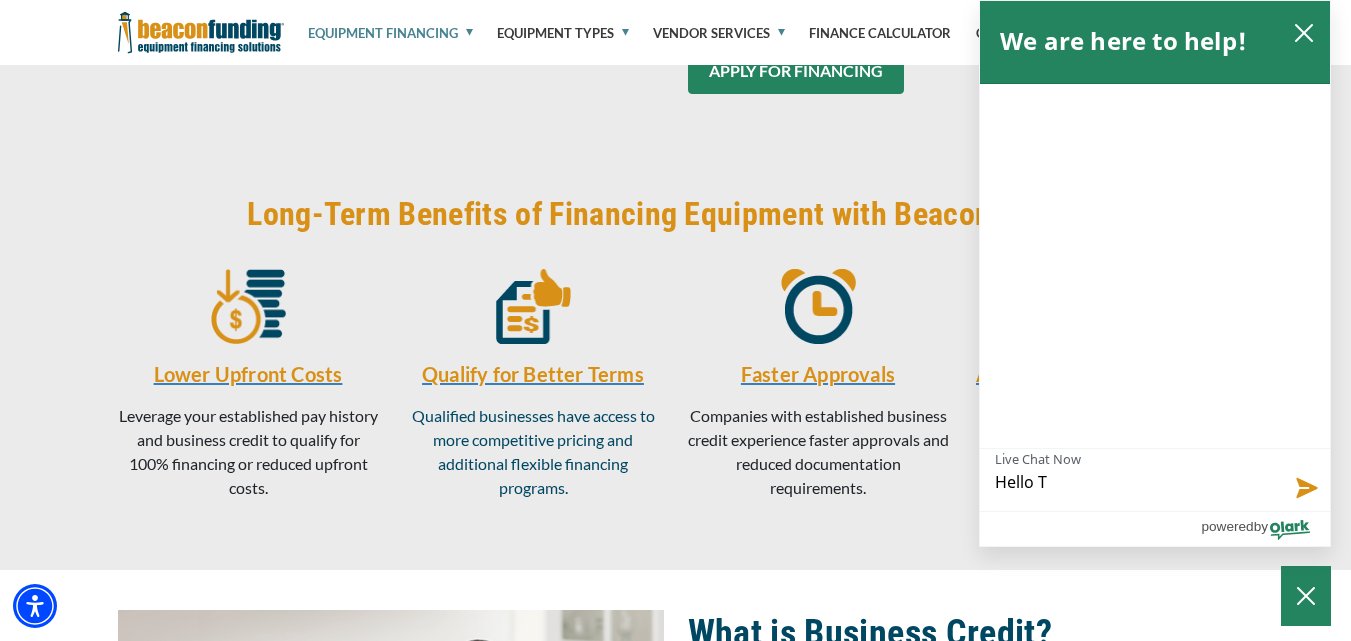 type on "Hello Th" 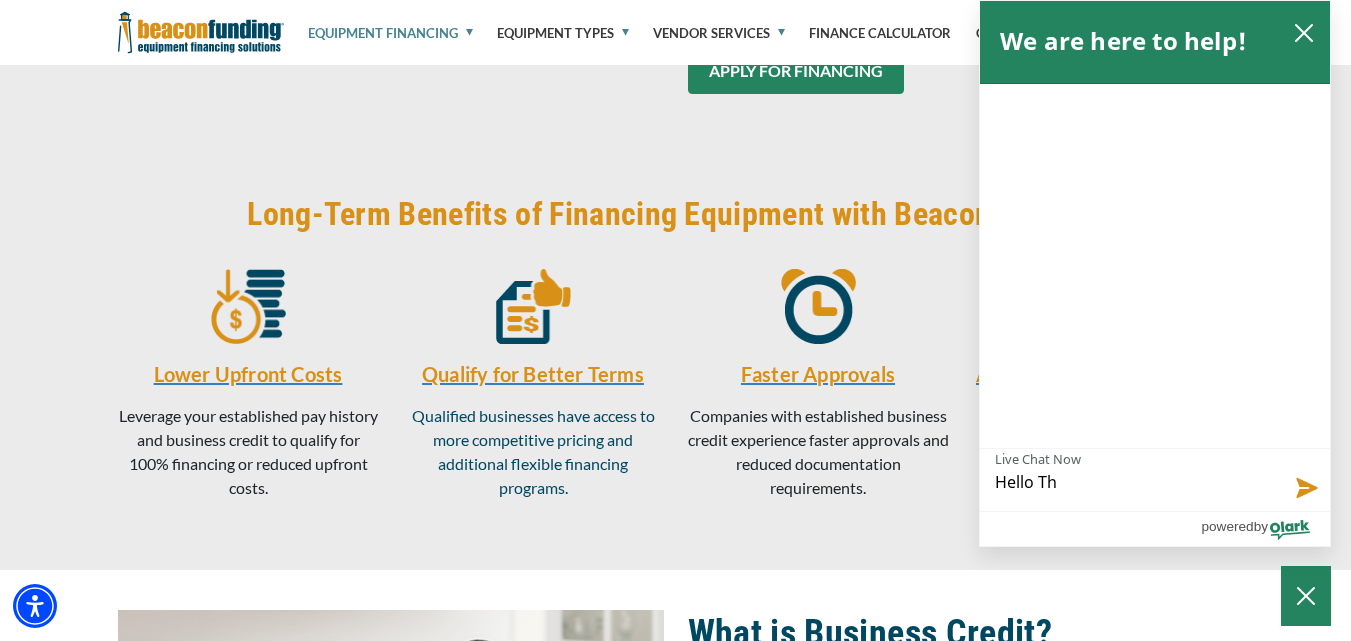 type on "Hello The" 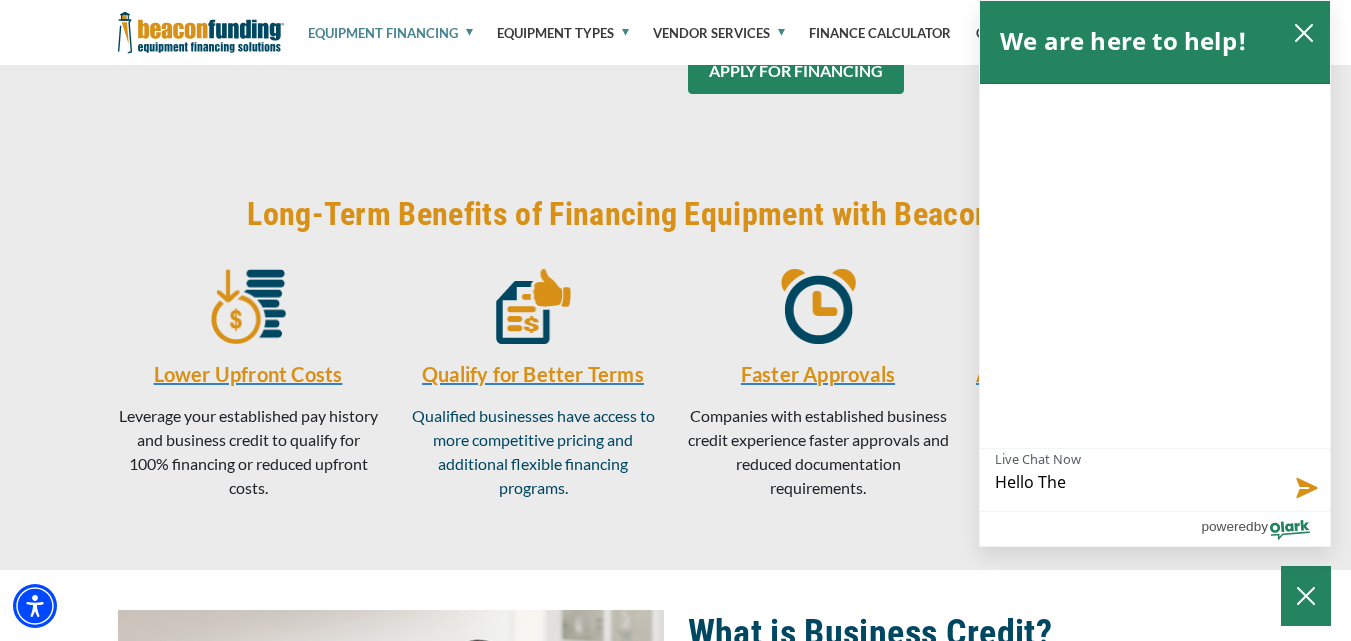 type on "Hello Ther" 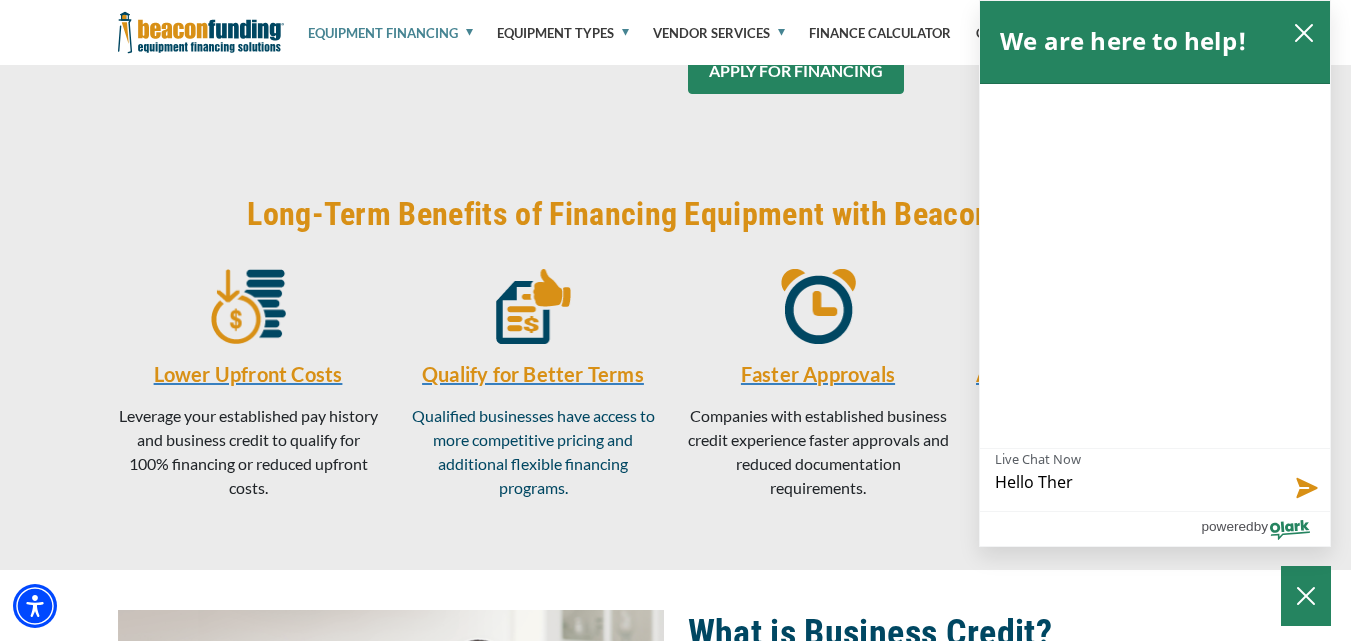 type on "Hello There" 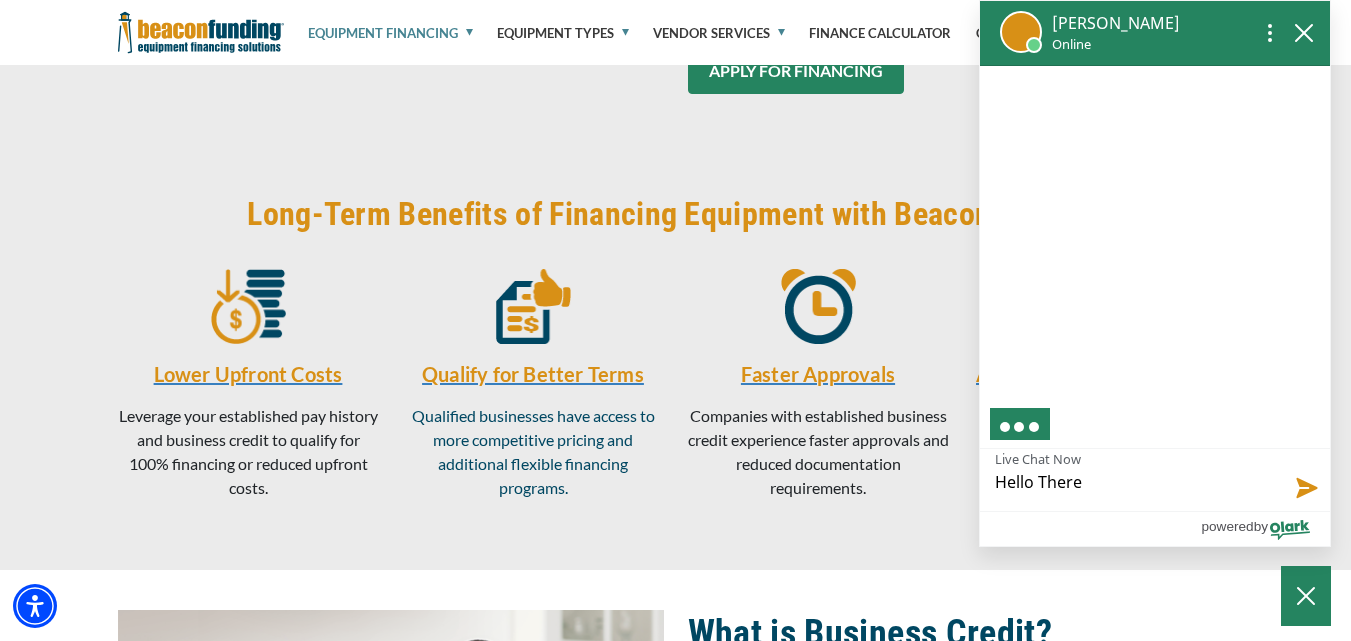 type on "Hello There." 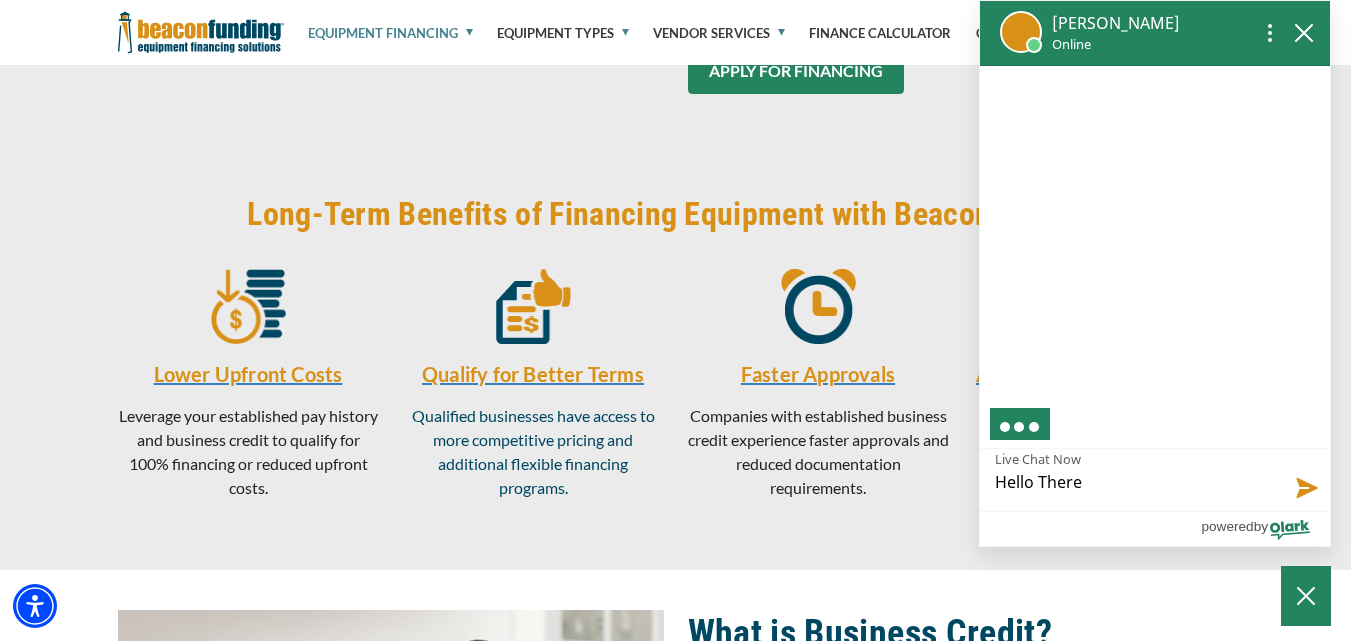 type on "Hello There." 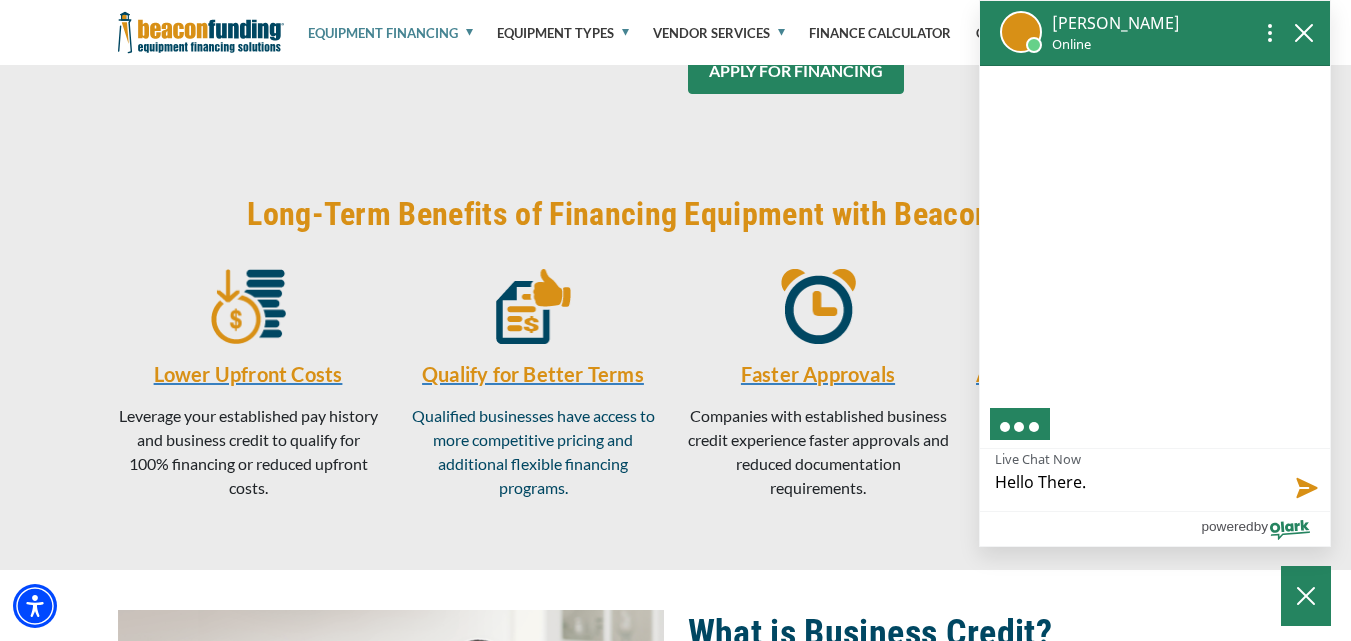 type 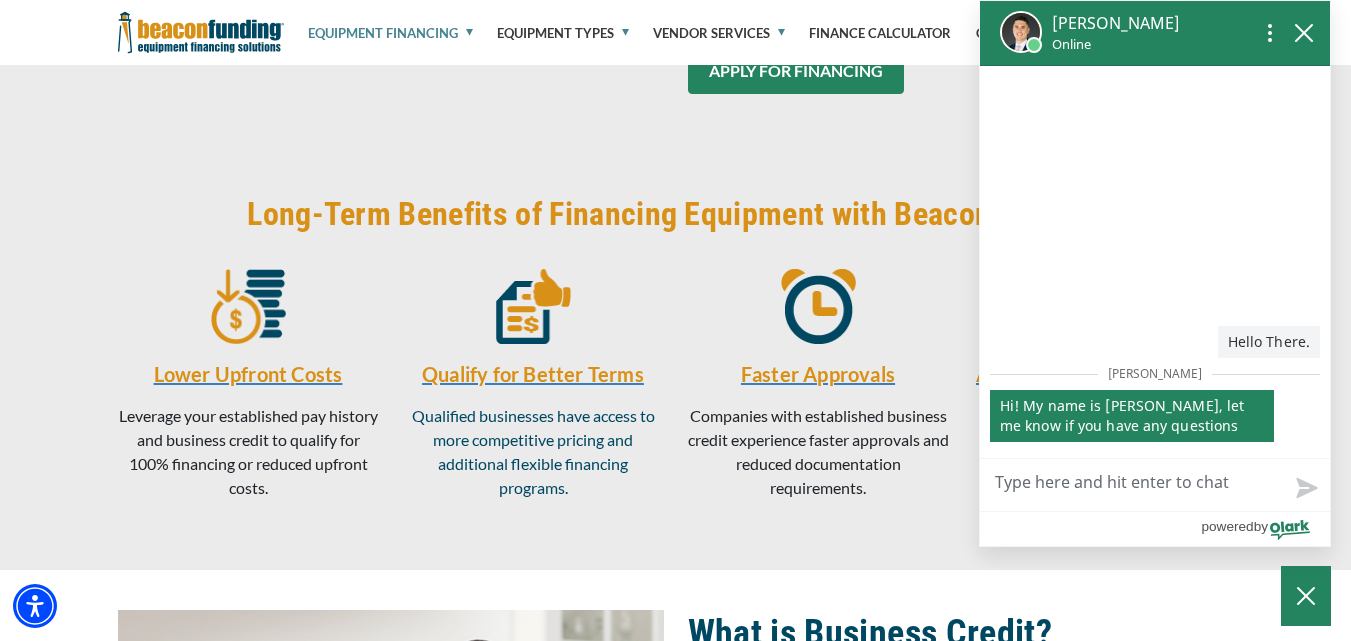 type on "H" 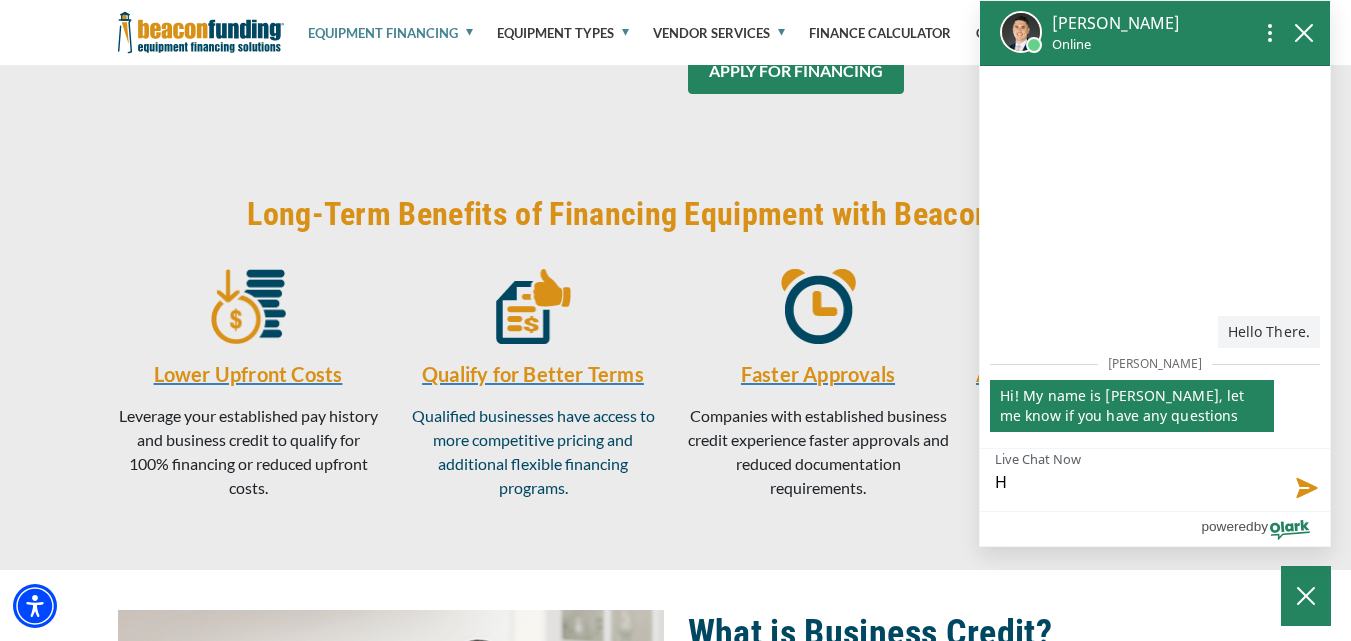 type on "He" 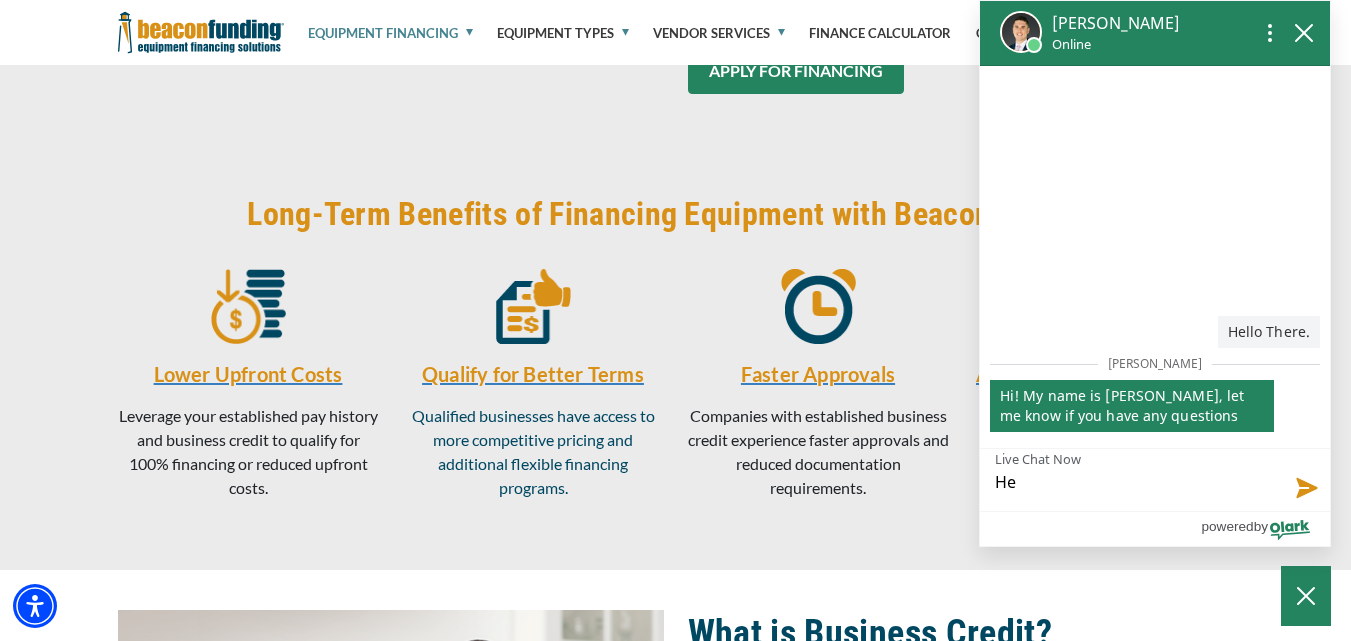 type on "Hel" 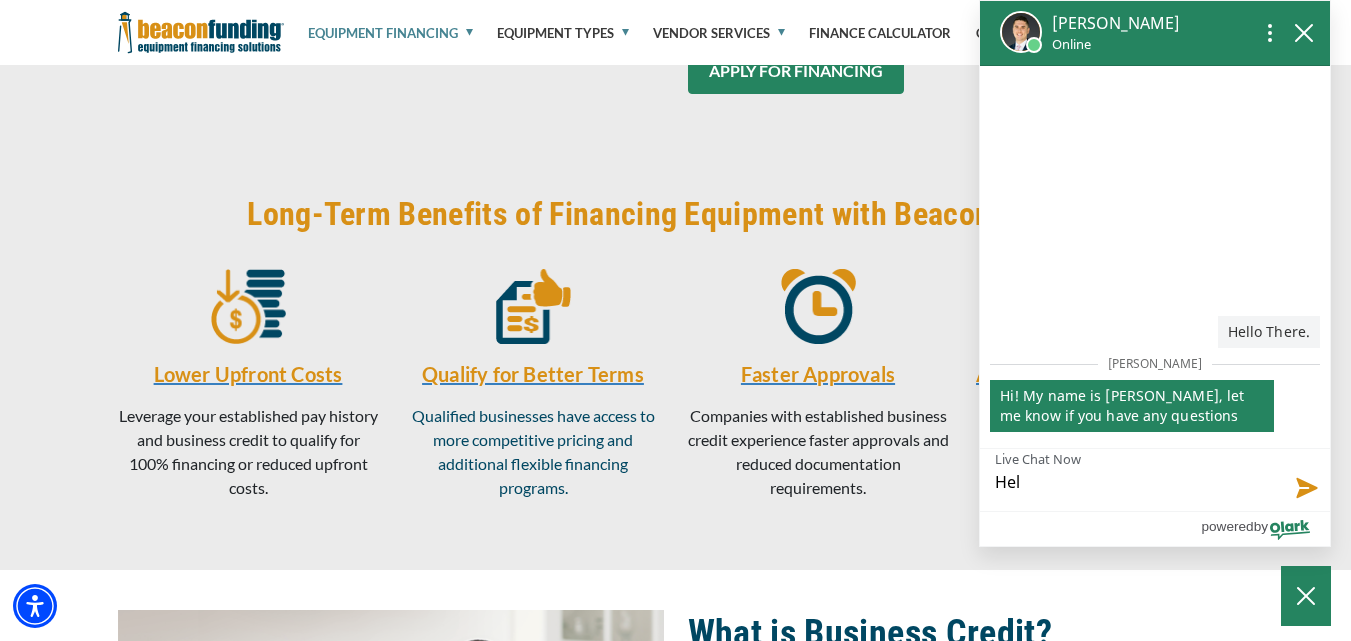 type on "Hell" 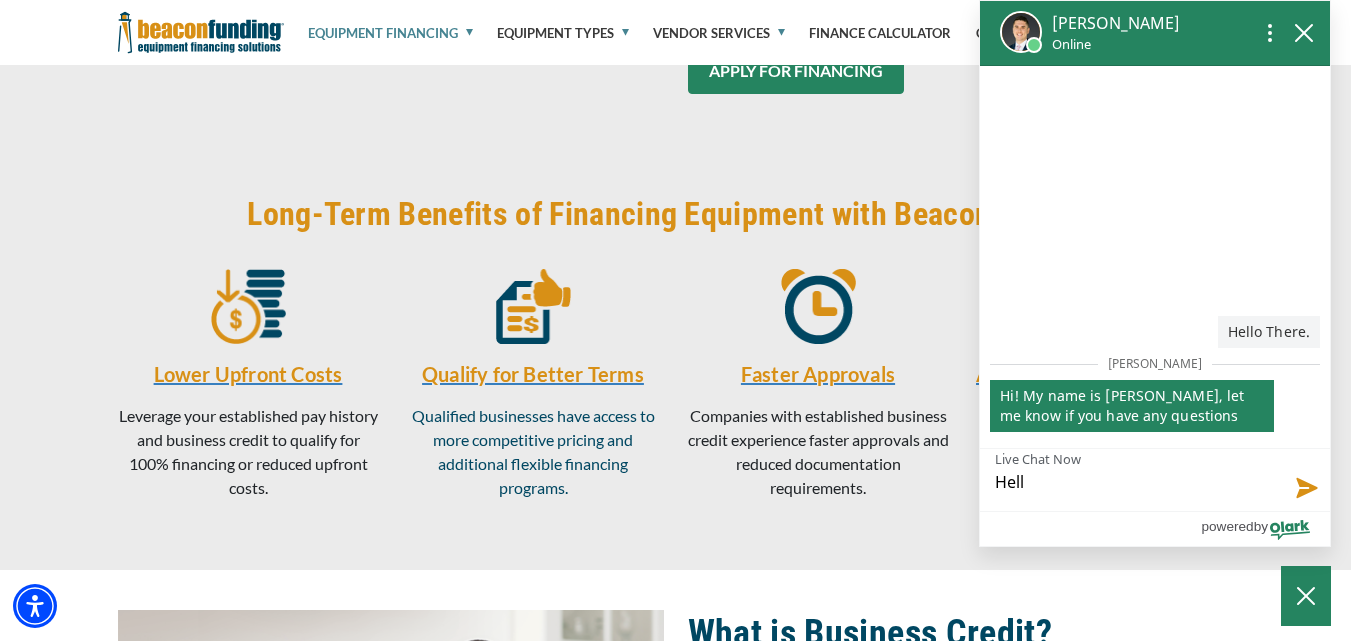 type on "Hello" 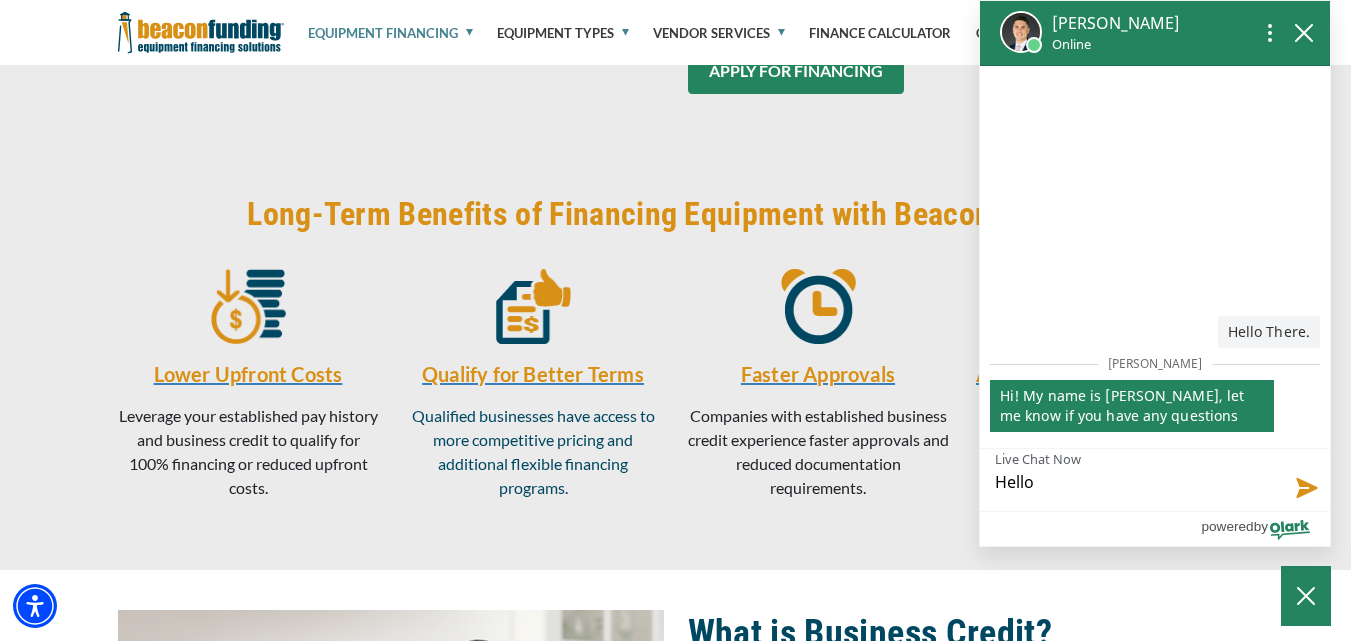 type on "Hello" 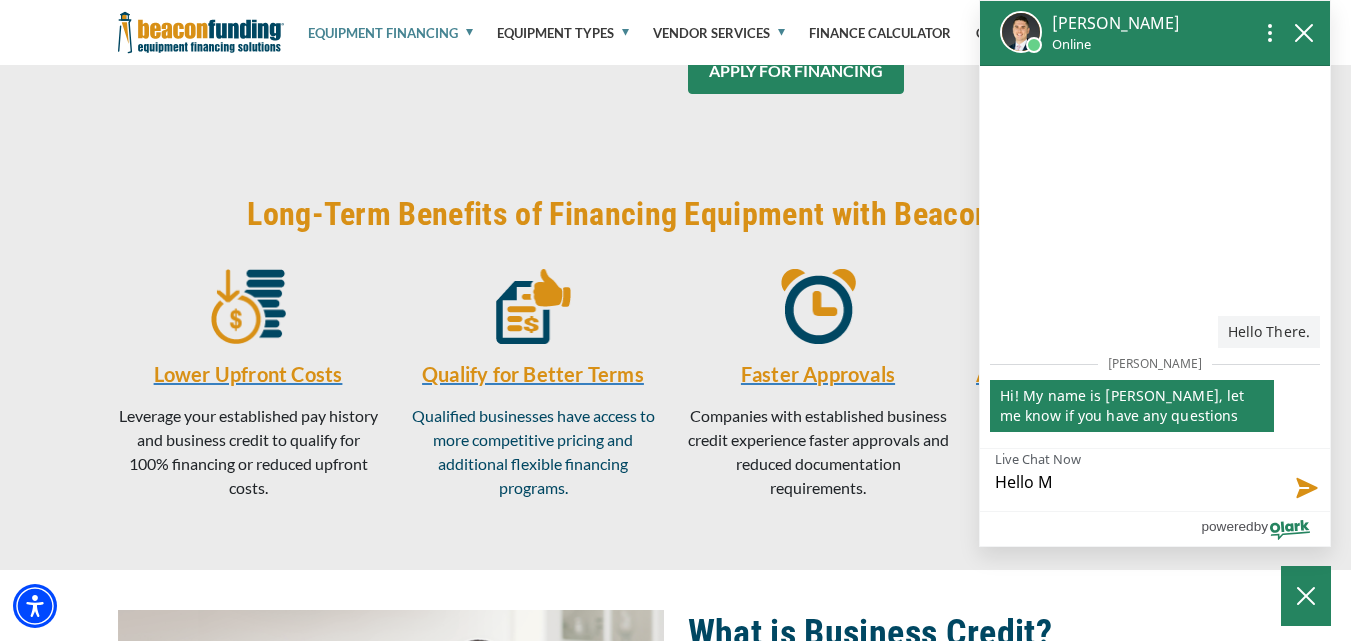 type on "Hello M" 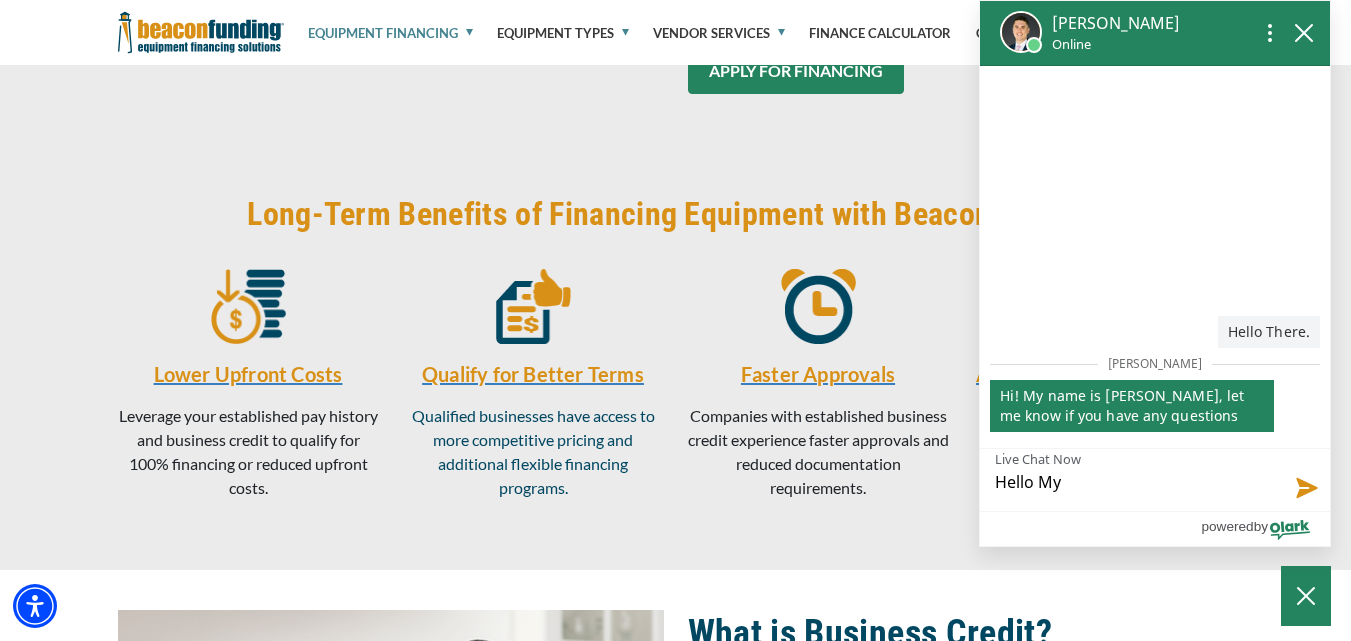 type on "Hello My" 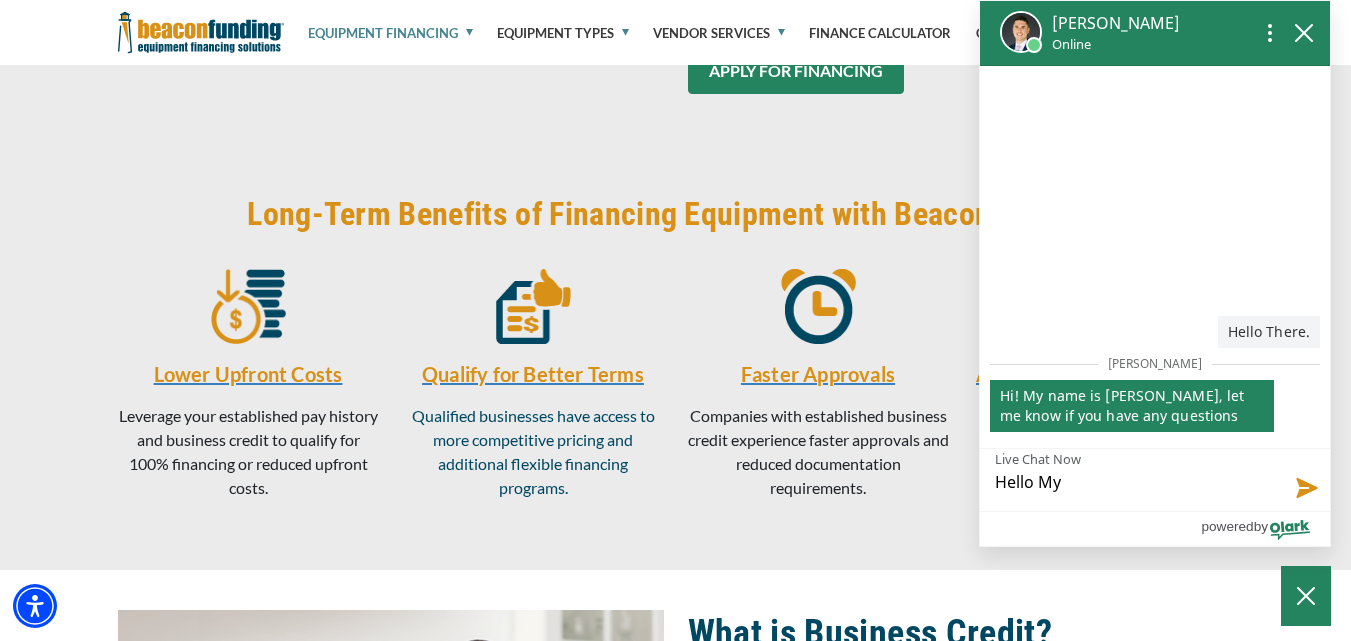 type on "Hello My n" 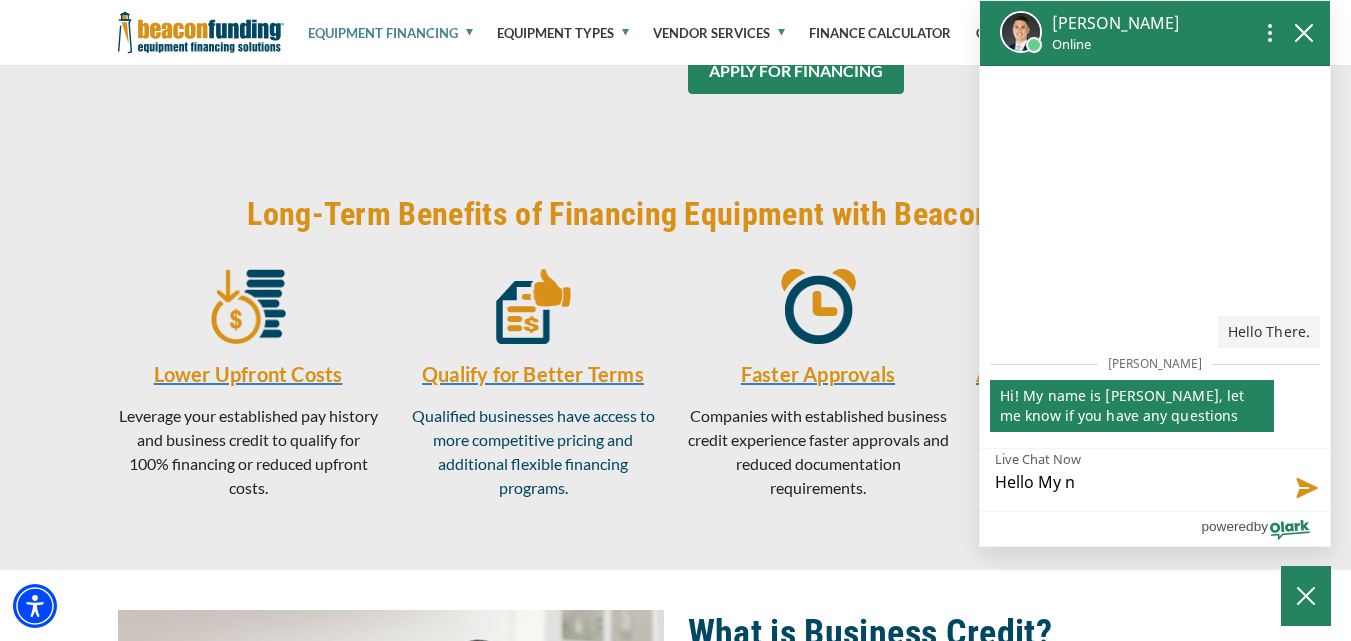 type on "Hello My na" 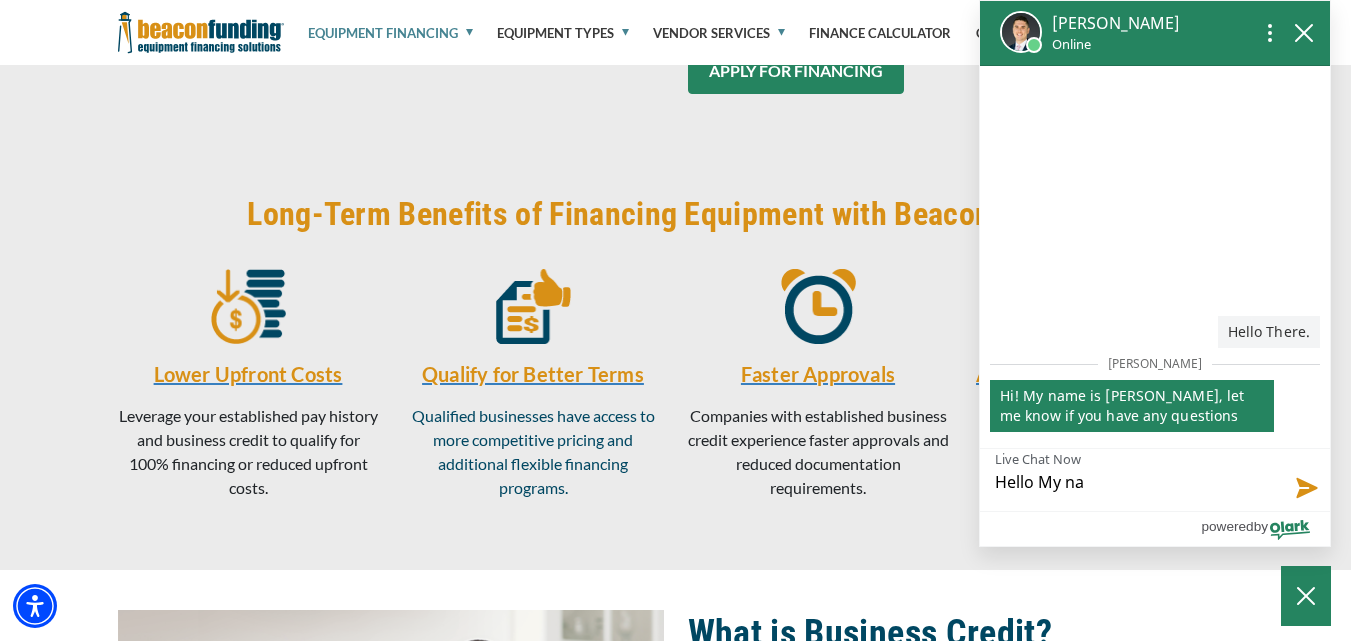 type on "Hello My nae" 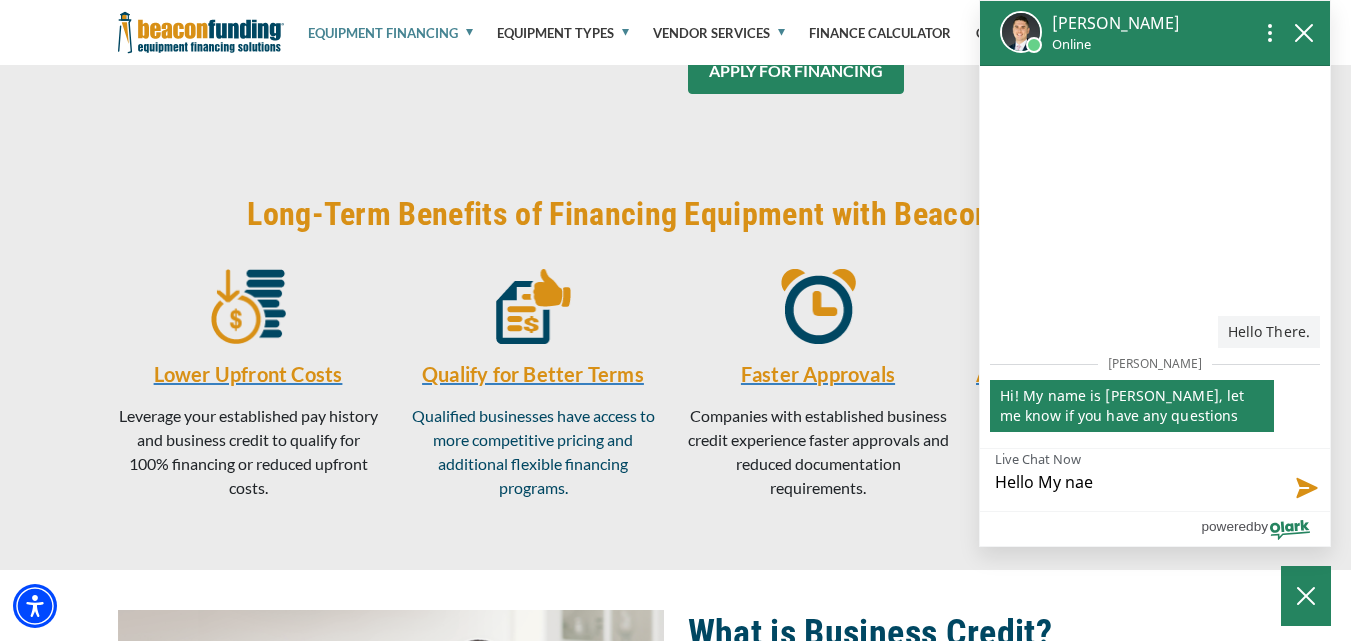 type on "Hello My na" 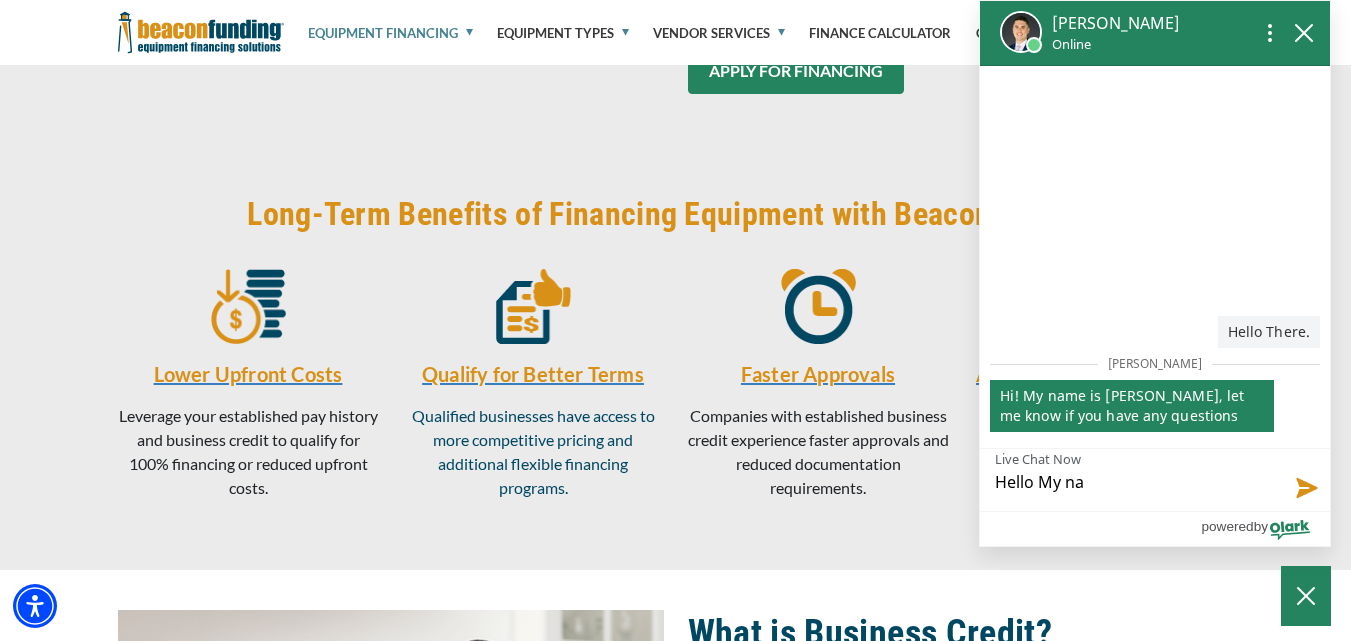 type on "Hello My nam" 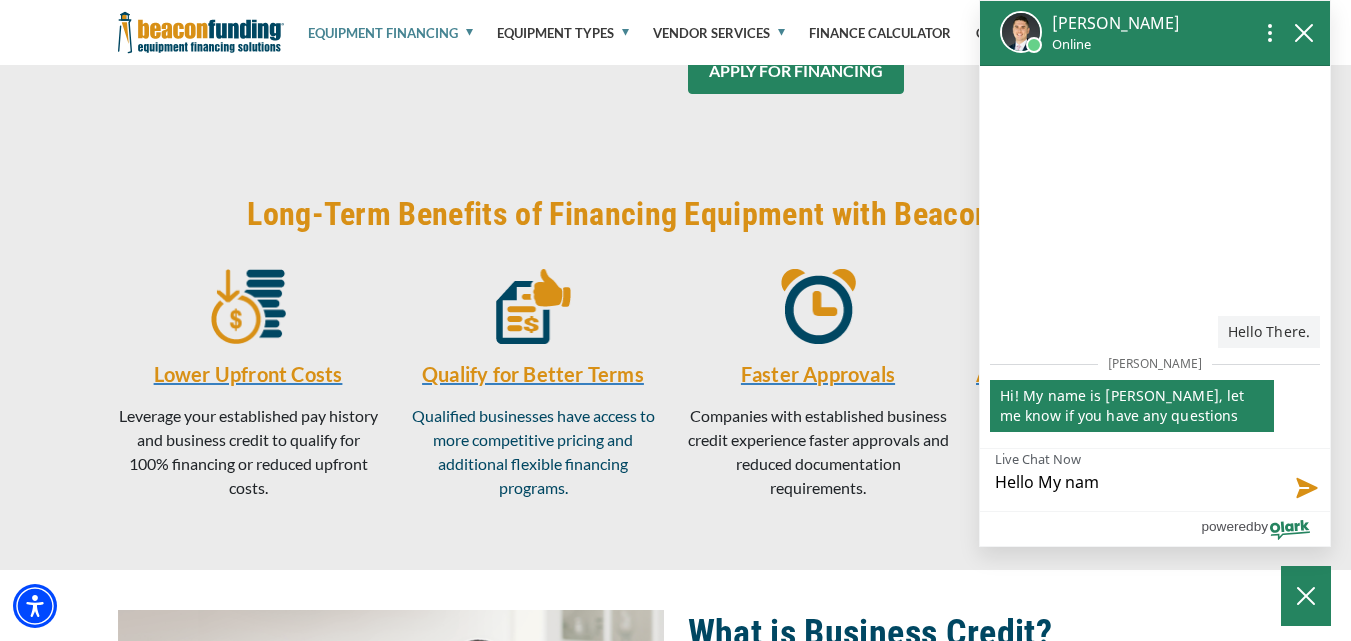 type on "Hello My name" 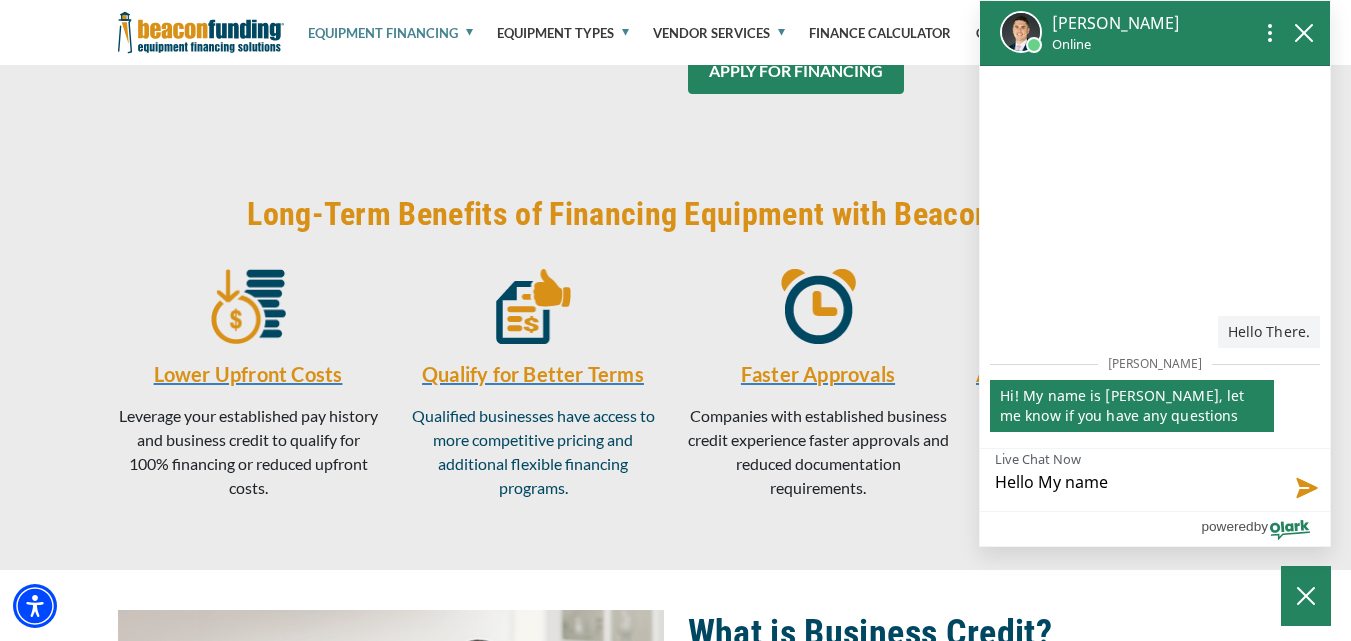 type on "Hello My name" 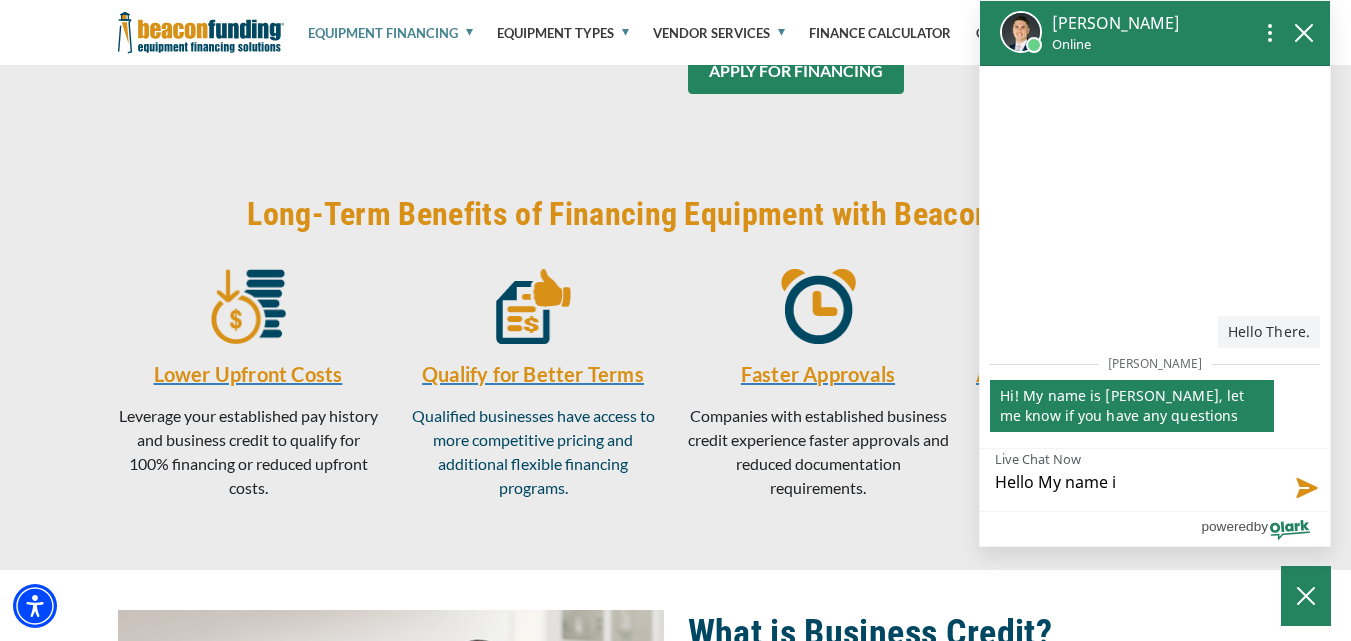 type on "Hello My name is" 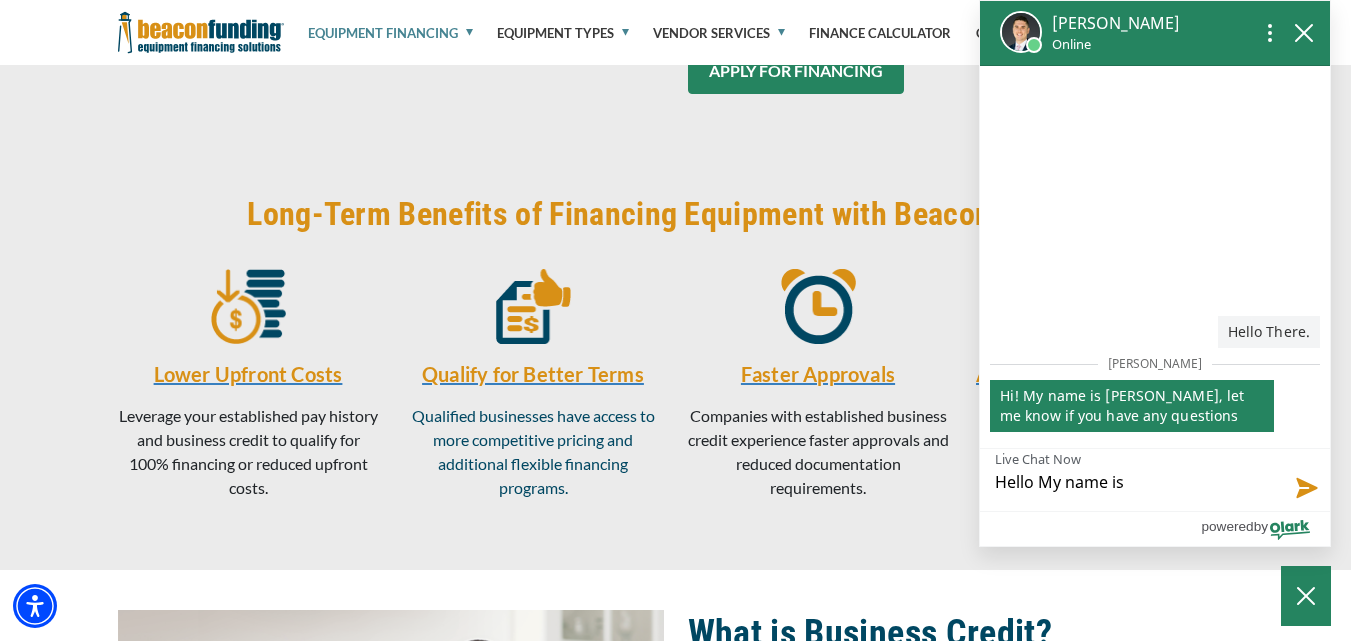 type on "Hello My name is" 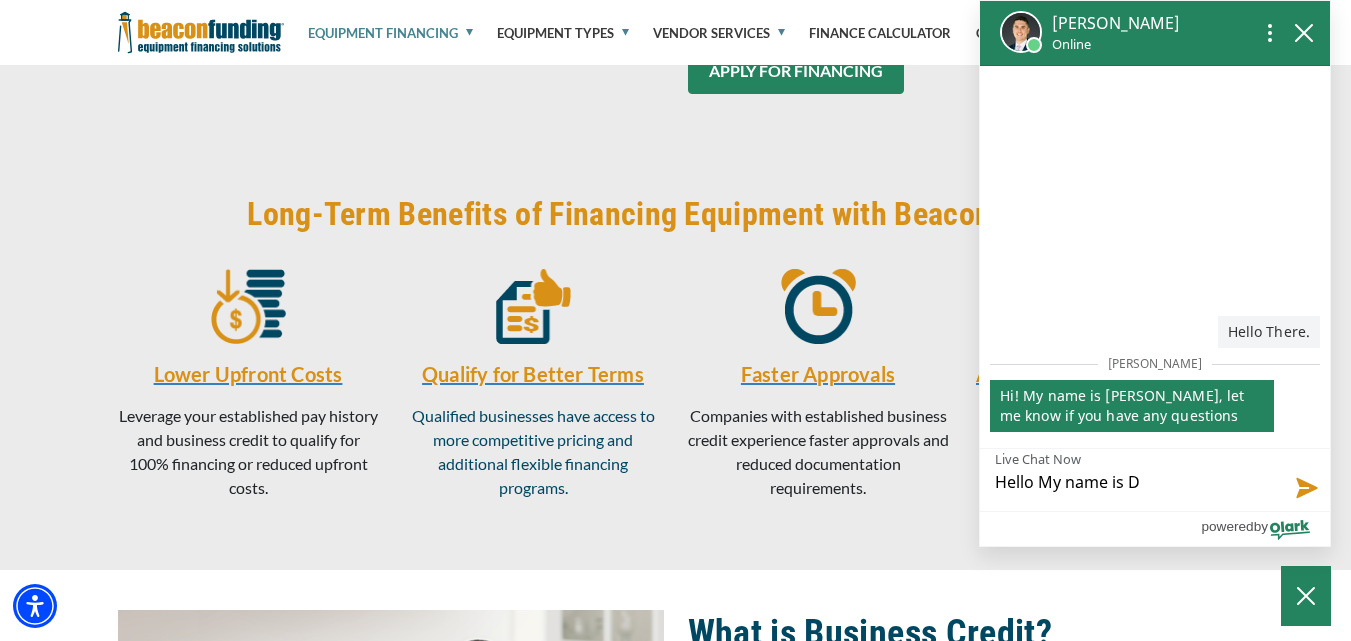 type on "Hello My name is Da" 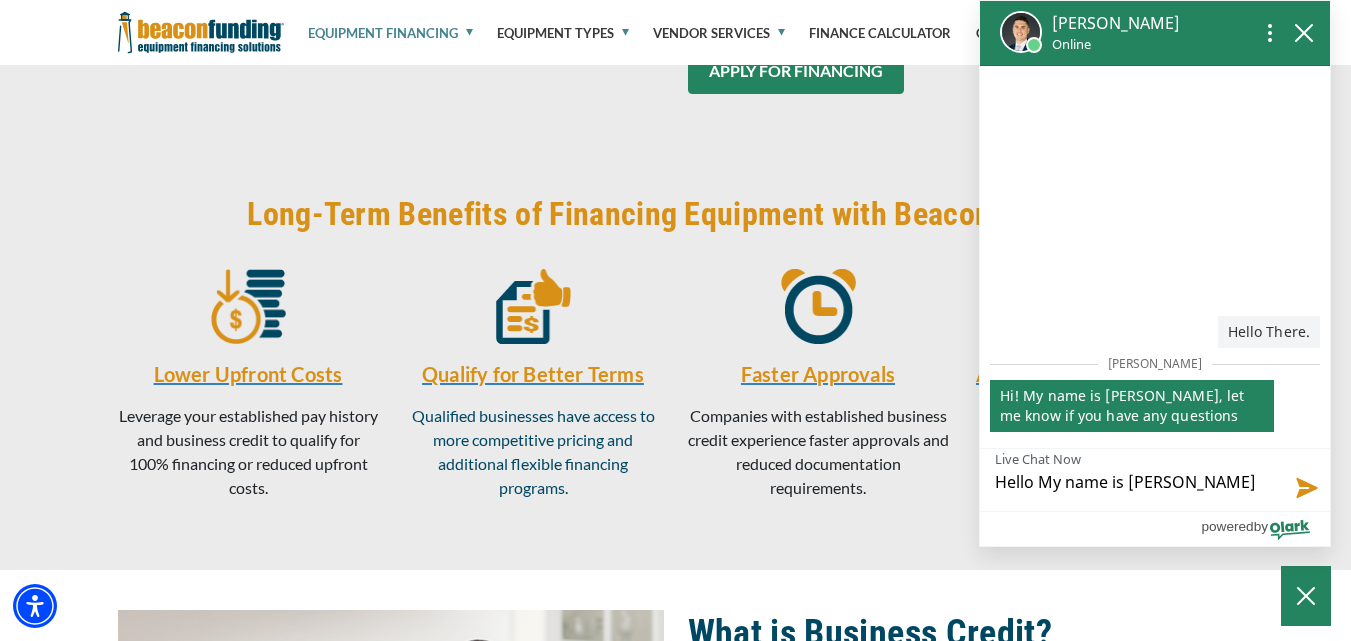 type on "Hello My name is Dav" 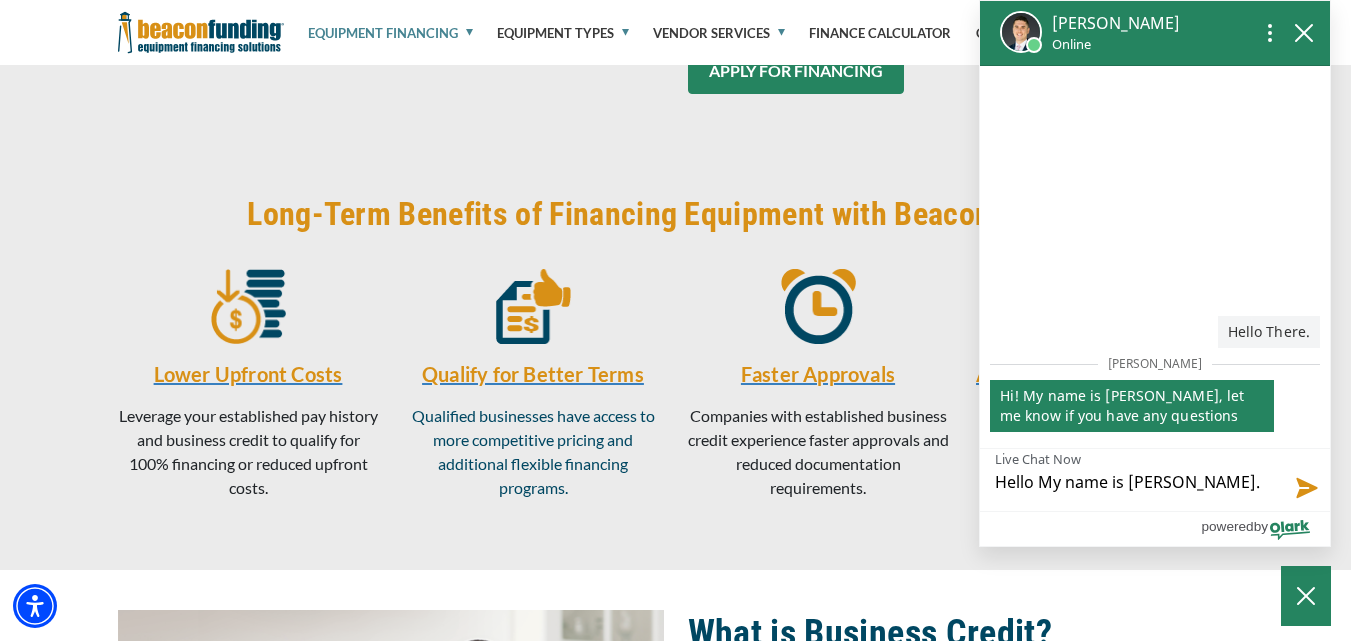 type on "Hello My name is David." 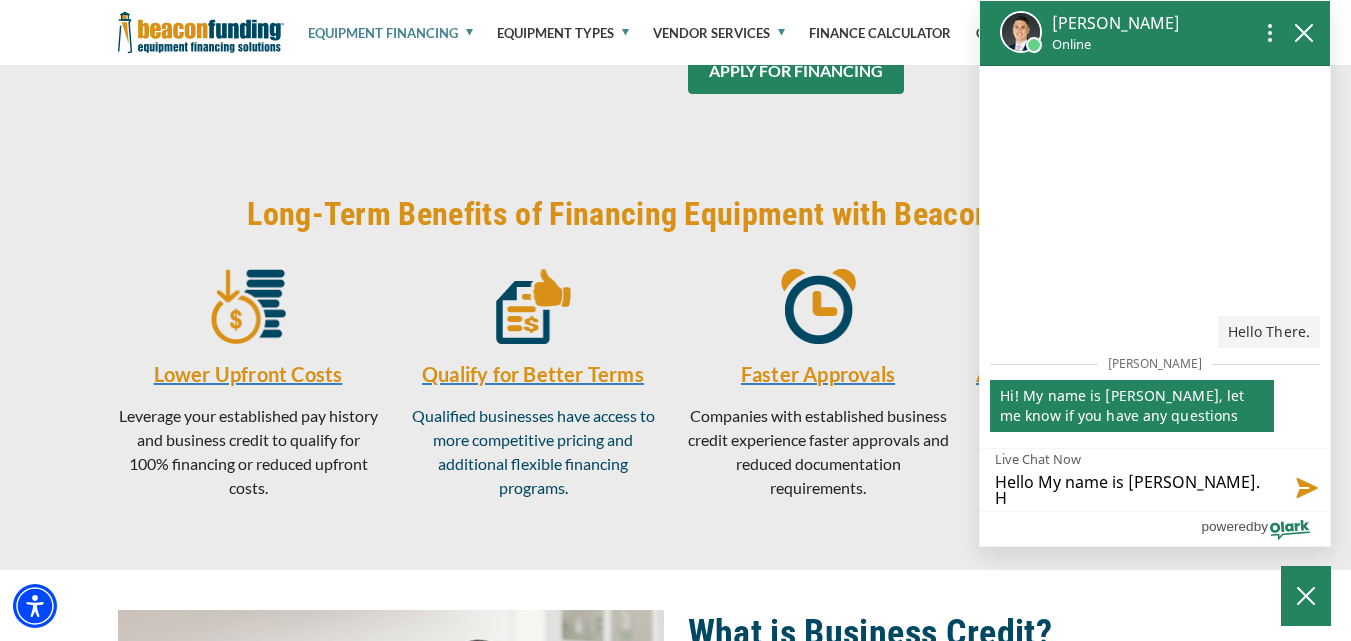 type on "Hello My name is David. Ho" 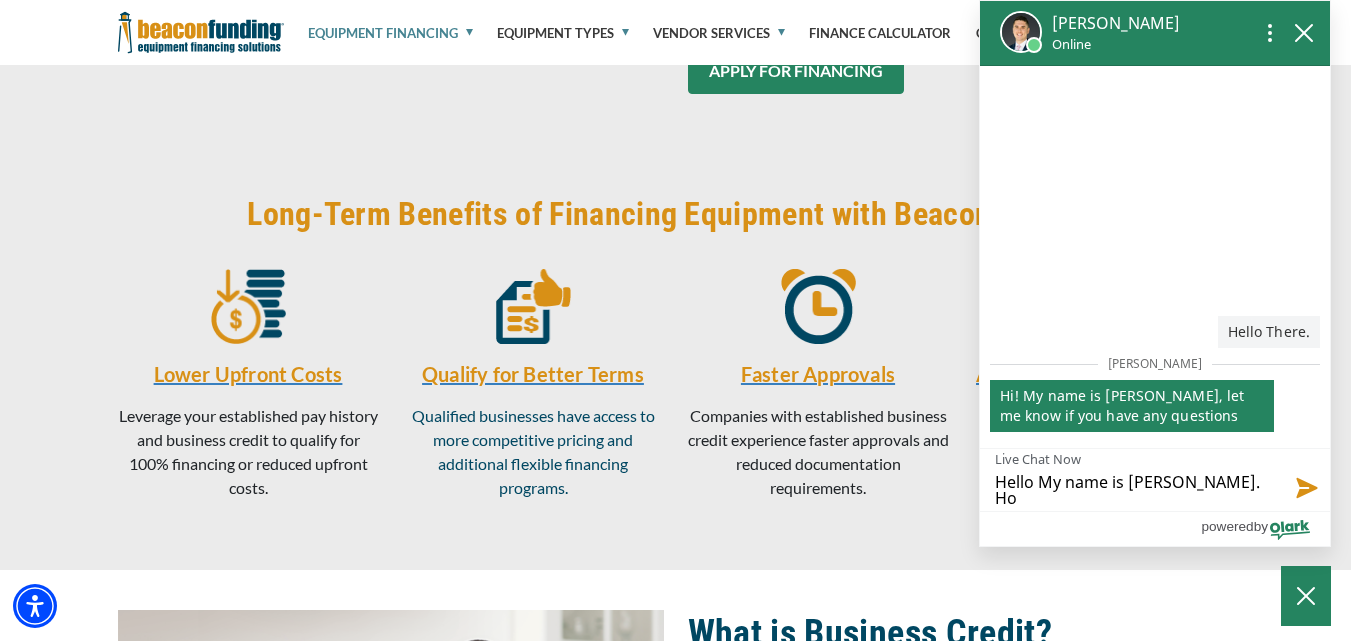 type on "Hello My name is David. How" 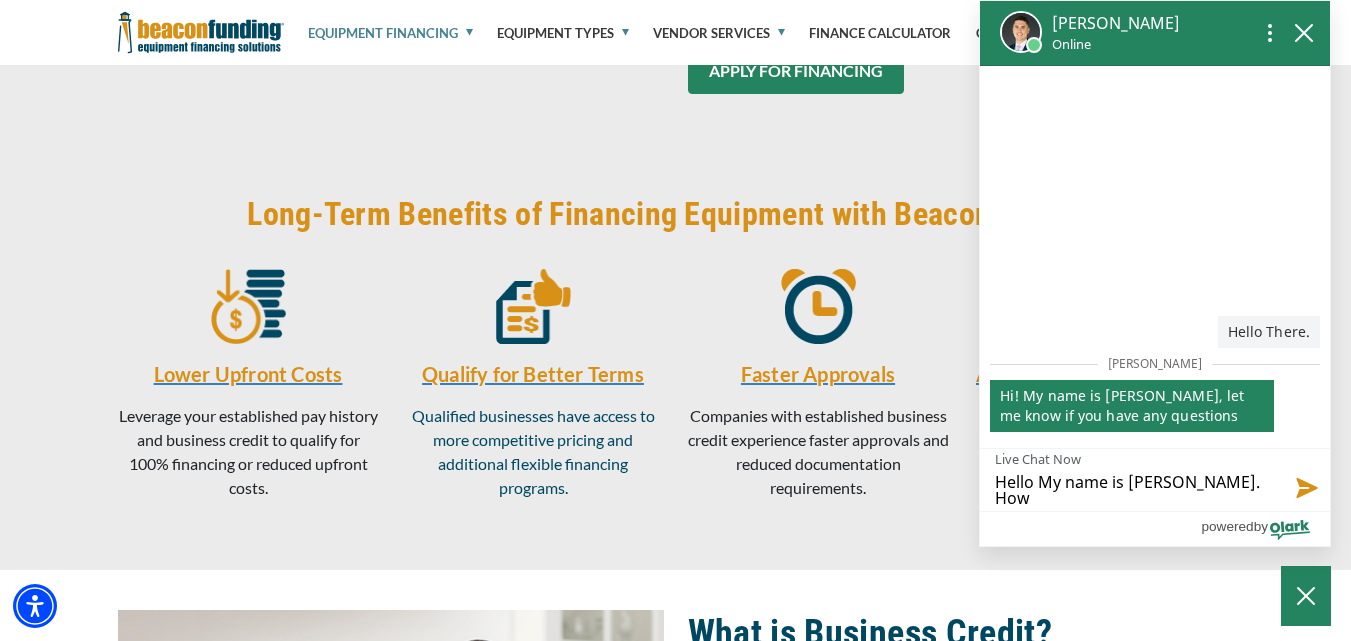 type on "Hello My name is David. How" 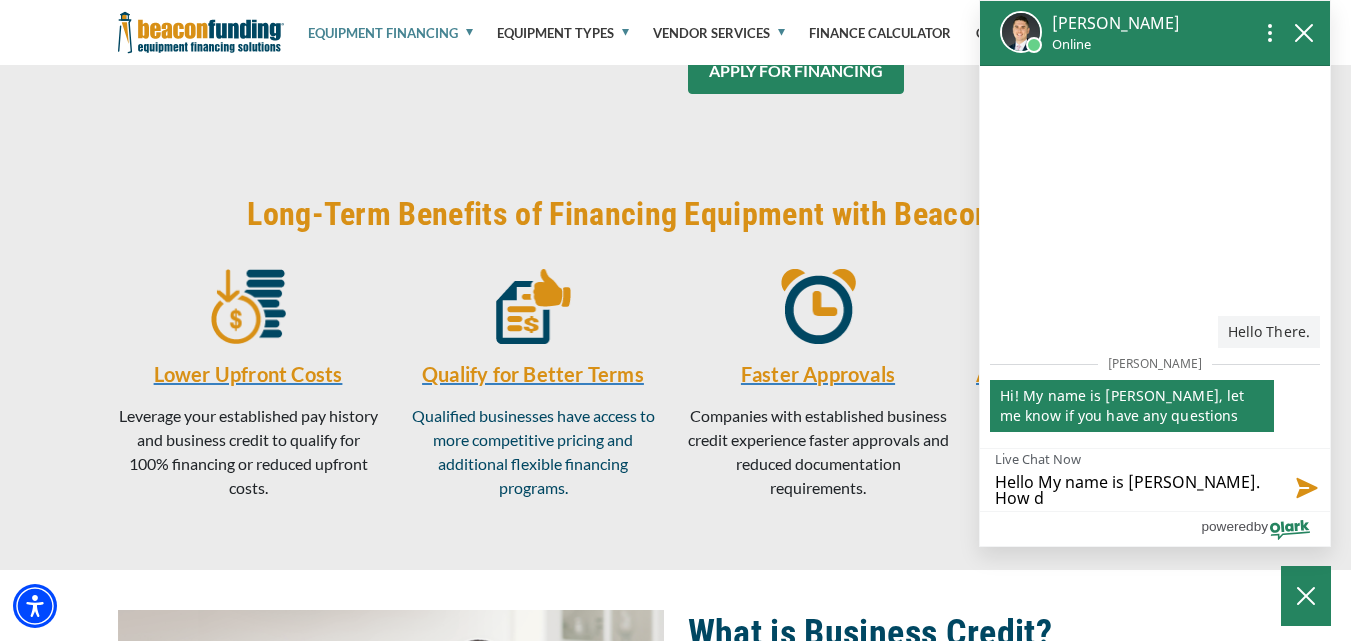 type on "Hello My name is David. How do" 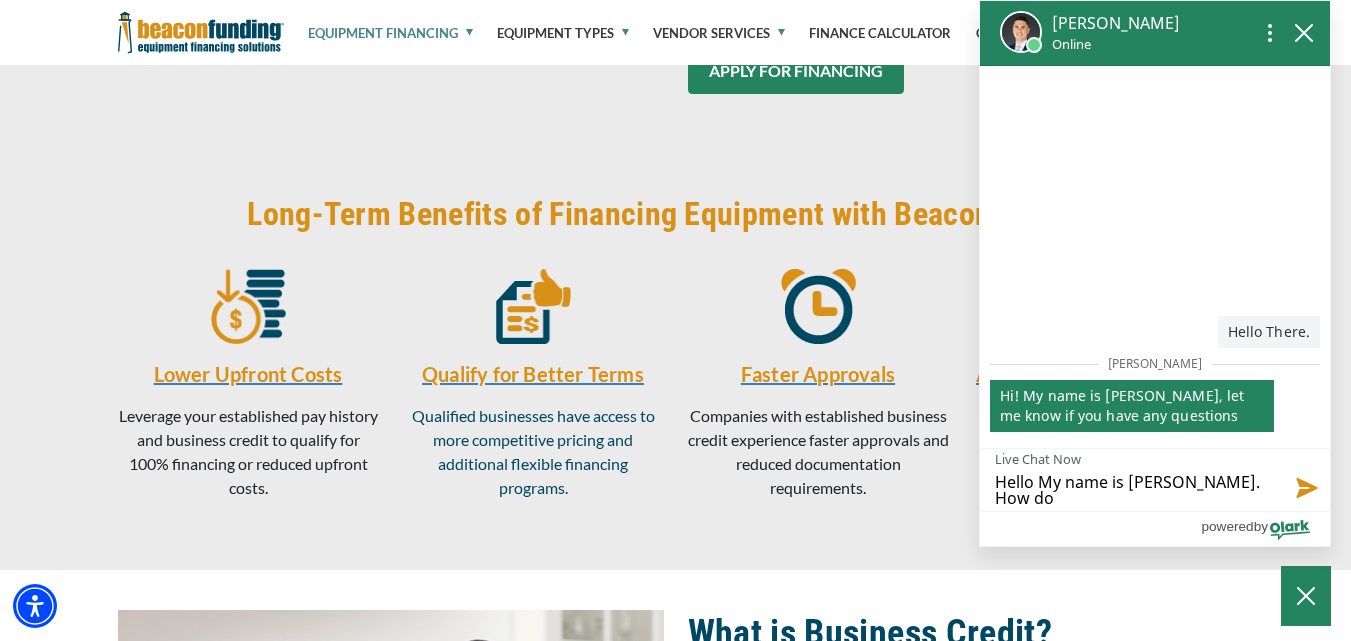 type on "Hello My name is David. How do" 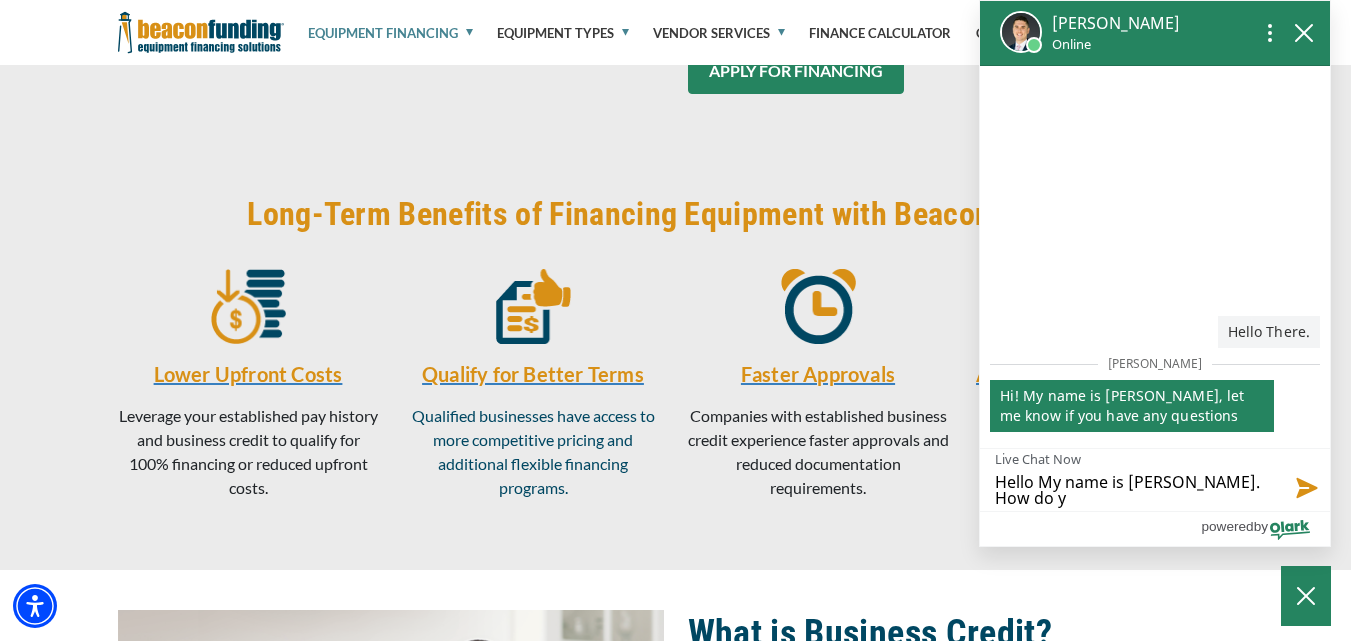 type on "Hello My name is David. How do yo" 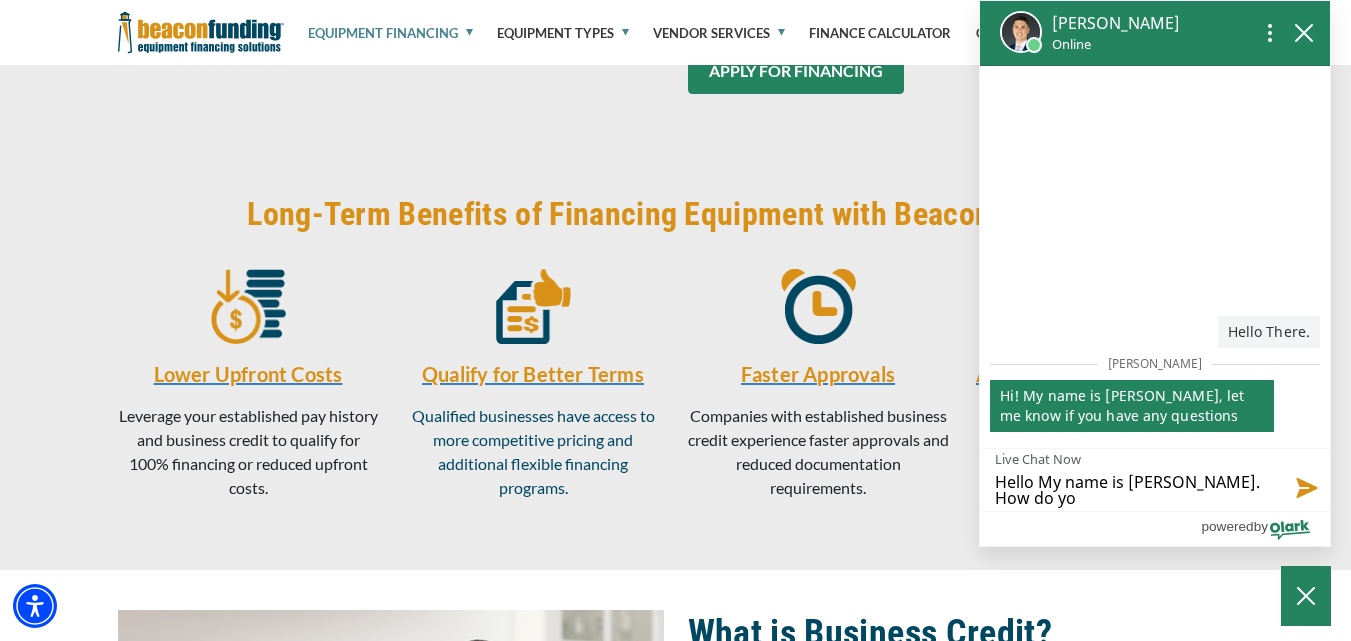 type on "Hello My name is David. How do you" 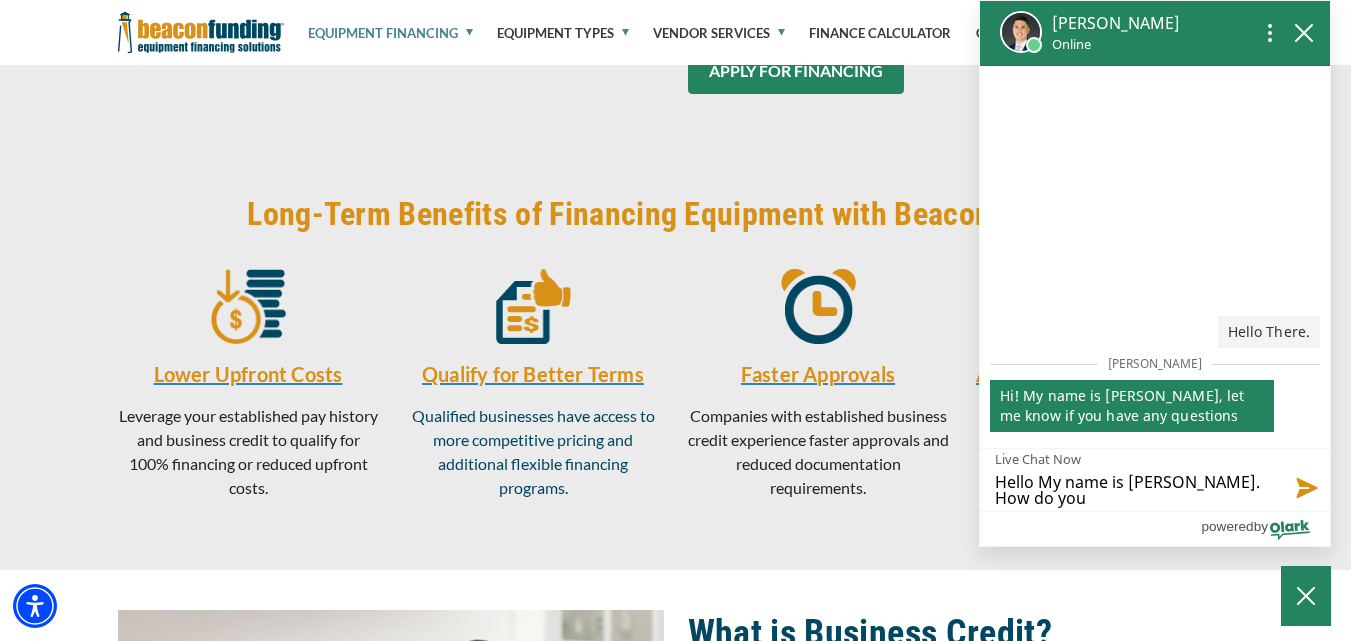 type on "Hello My name is David. How do you" 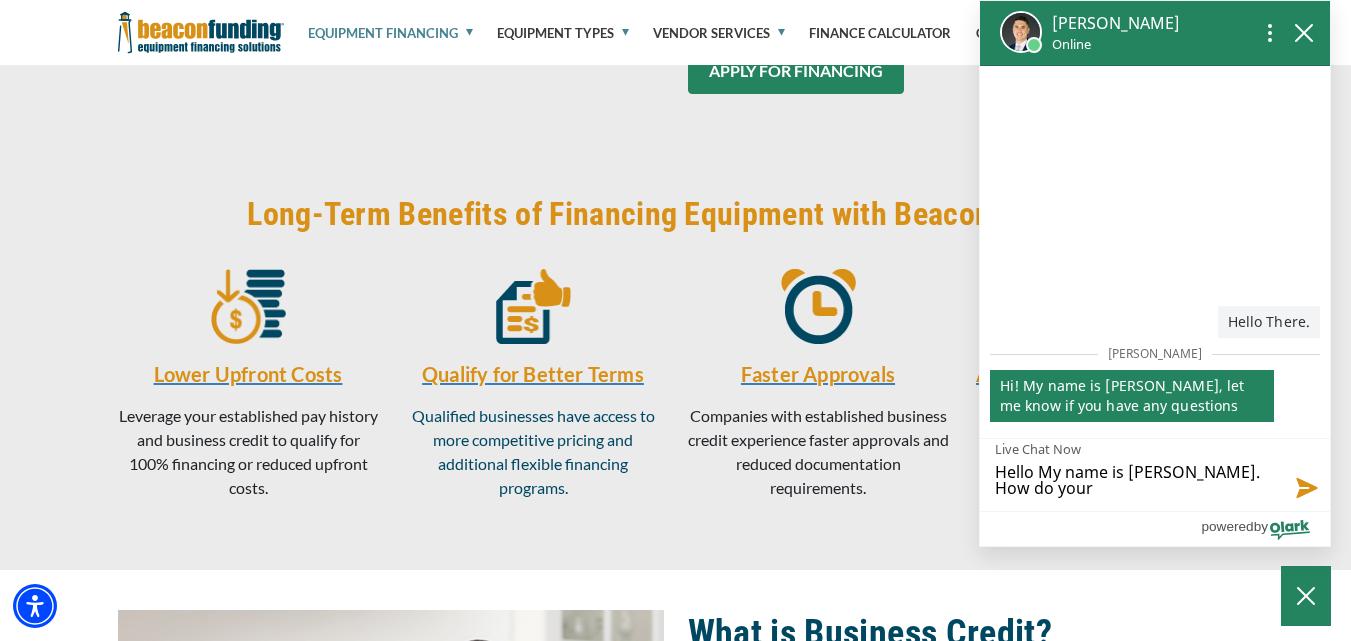 type on "Hello My name is David. How do your" 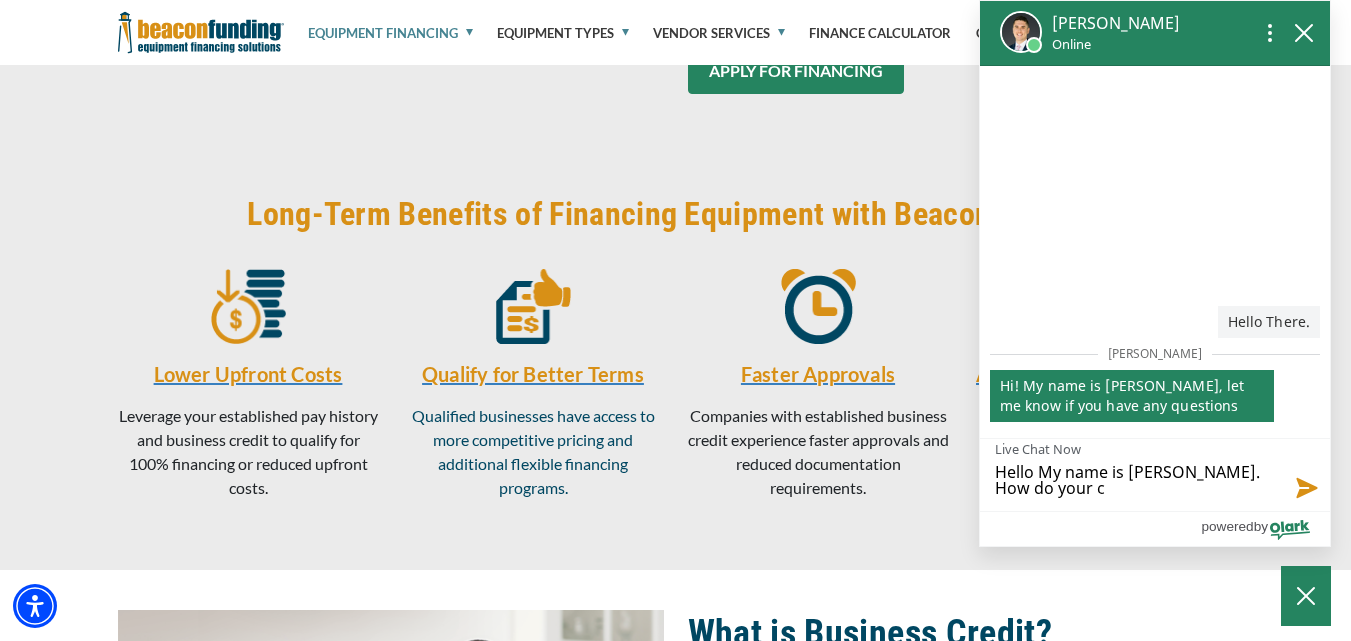 type on "Hello My name is David. How do your co" 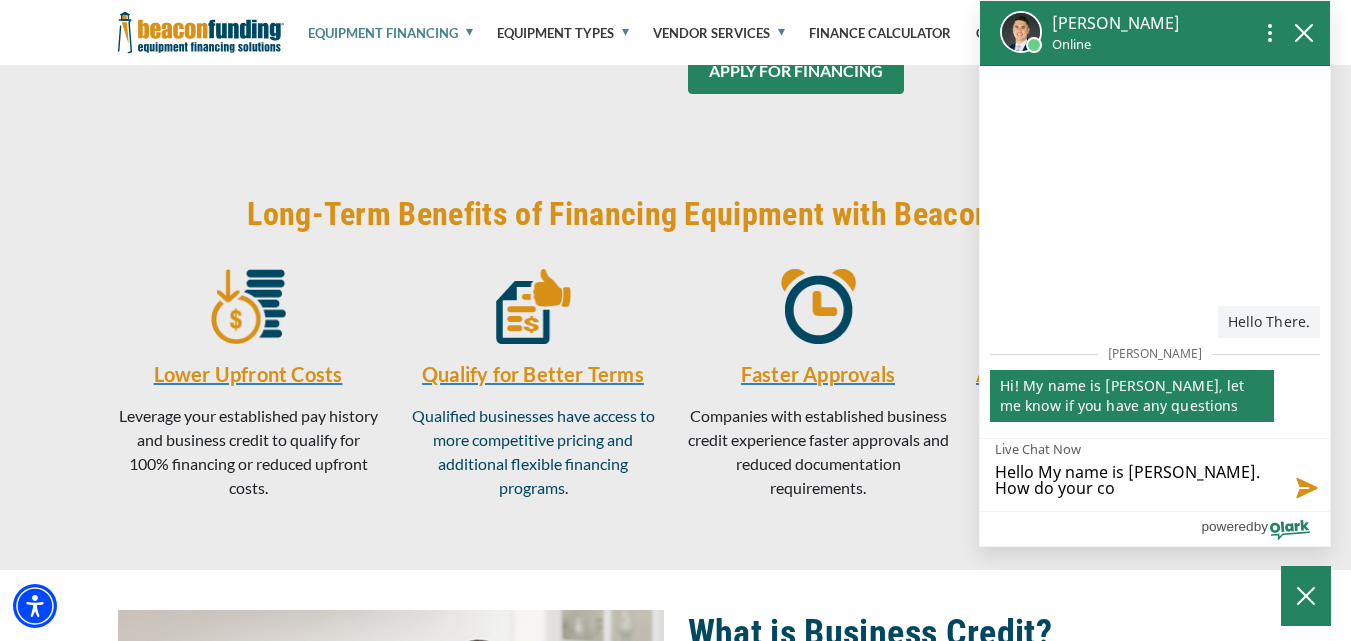 type on "Hello My name is David. How do your com" 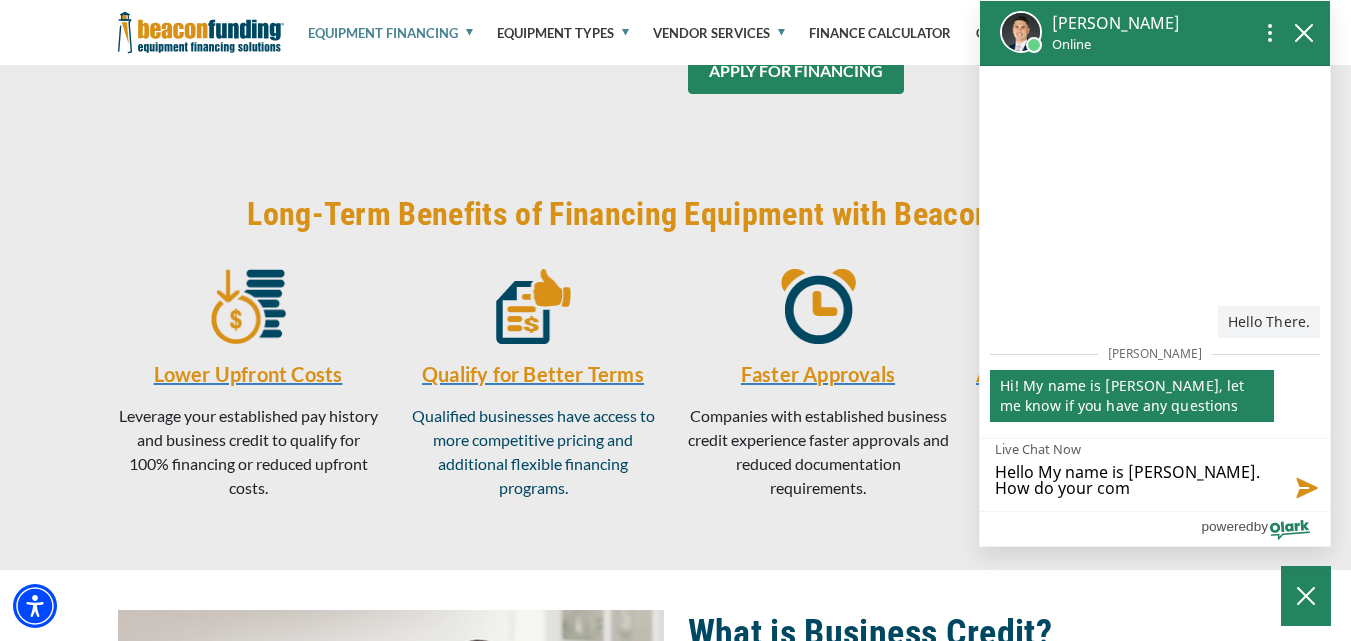type on "Hello My name is David. How do your comp" 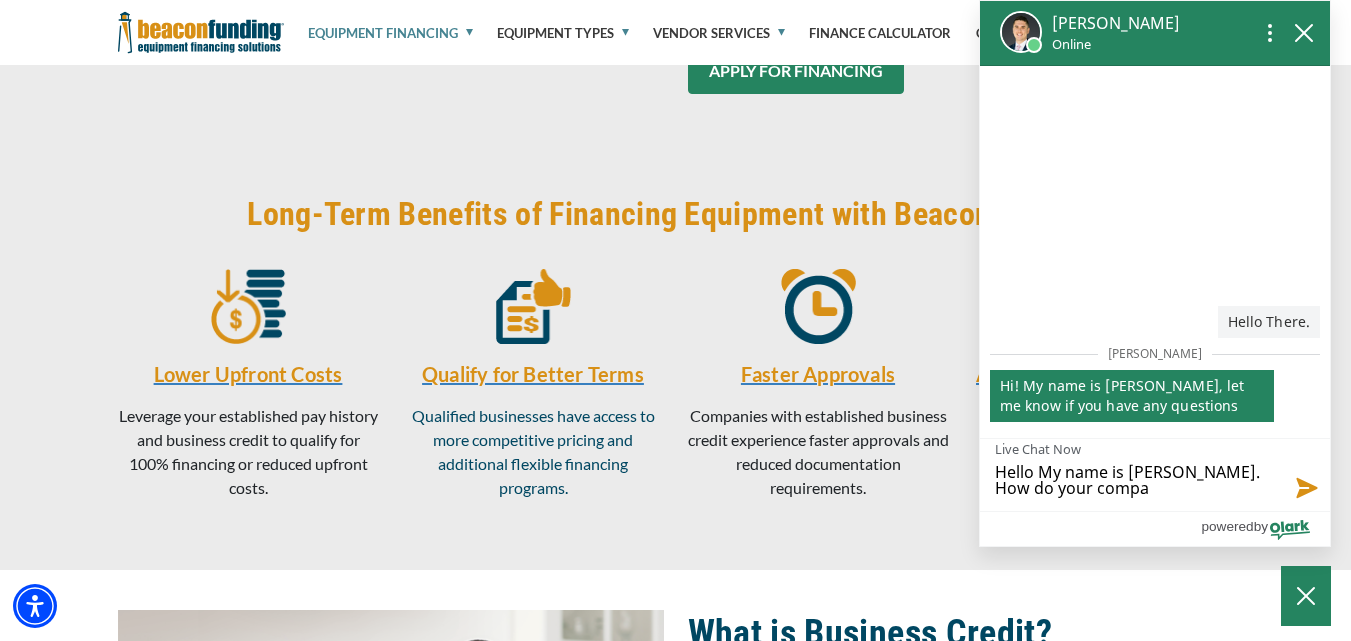 type on "Hello My name is David. How do your compan" 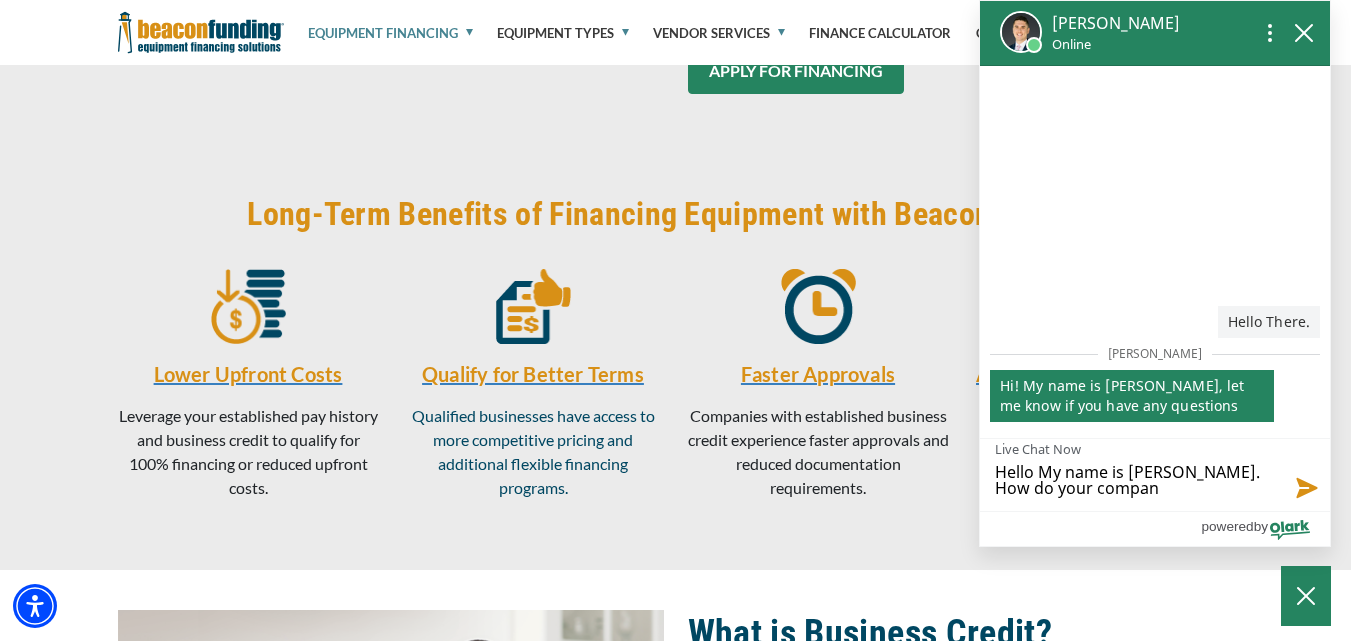 type on "Hello My name is David. How do your company" 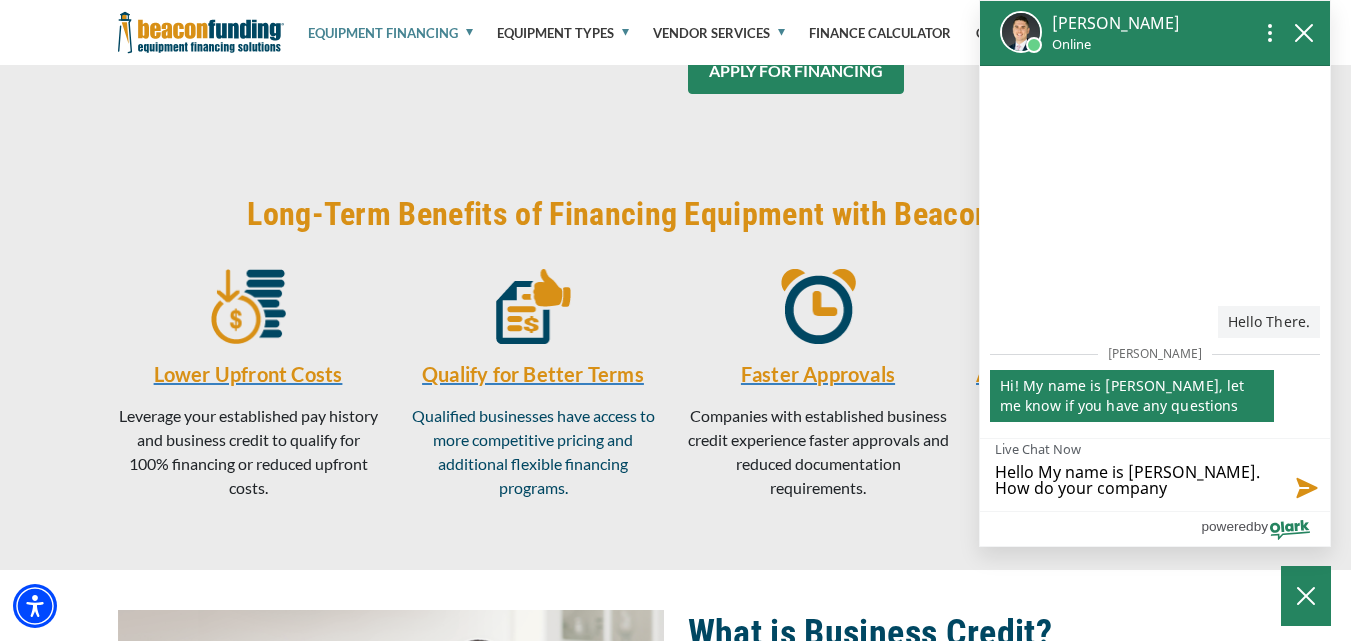type on "Hello My name is David. How do your company" 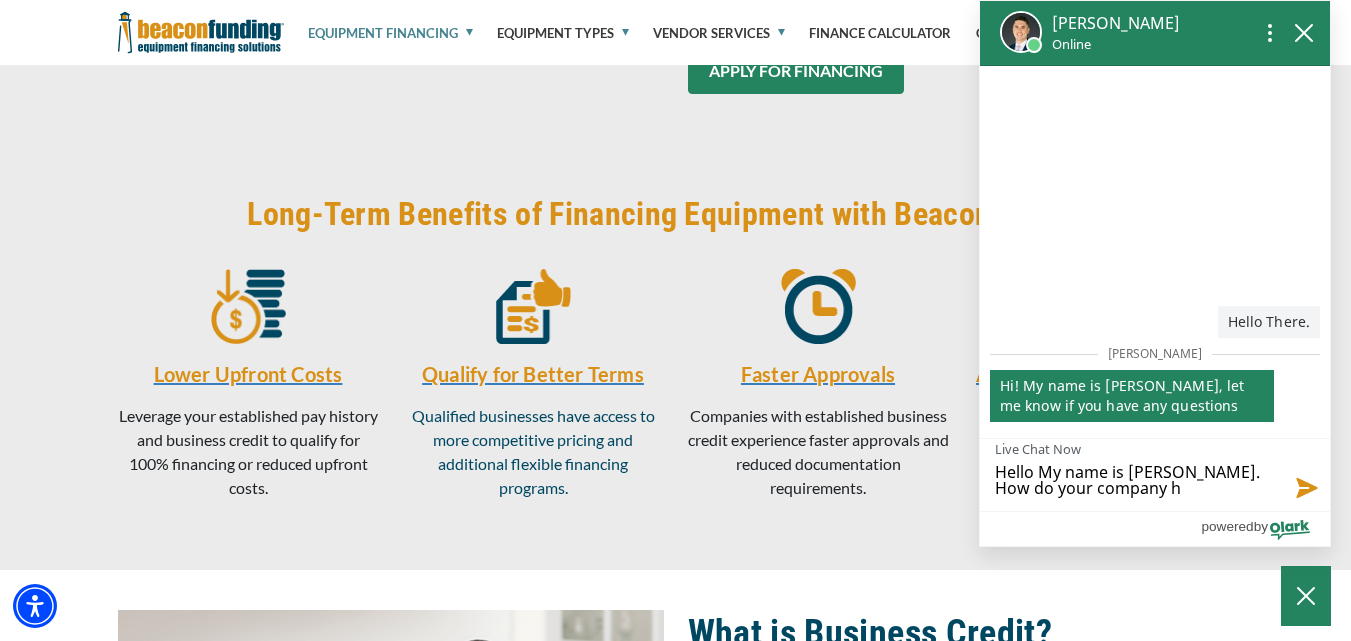 type on "Hello My name is David. How do your company he" 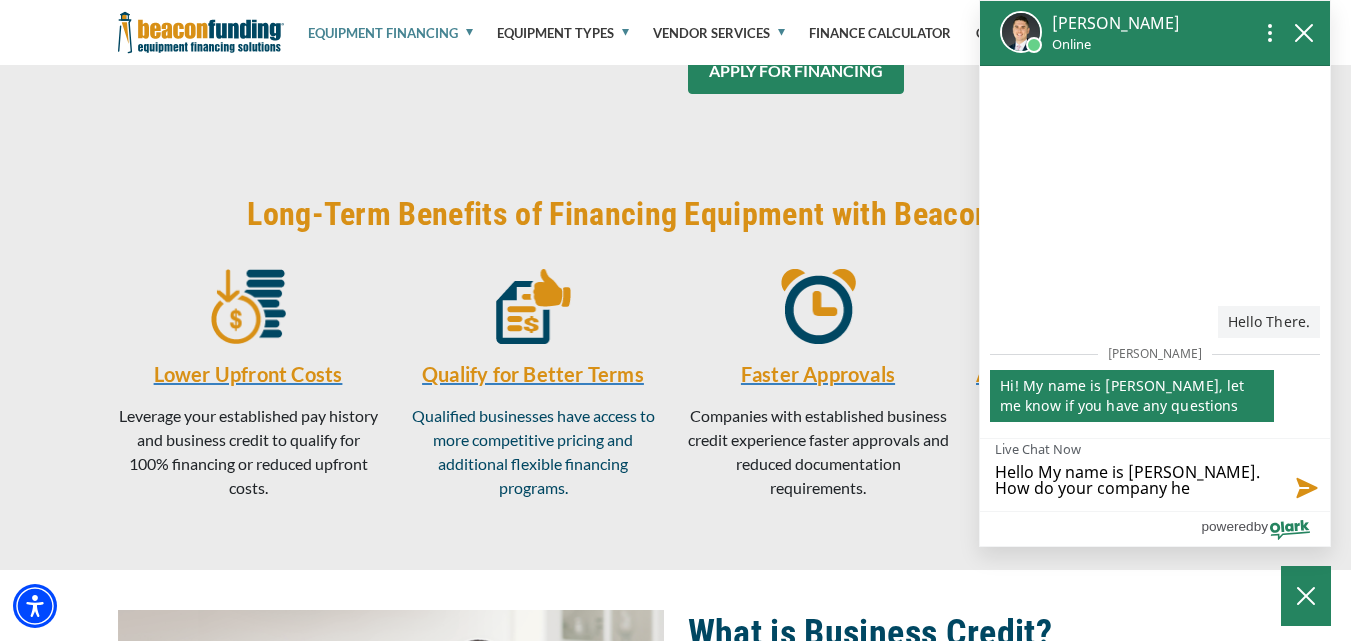 type on "Hello My name is David. How do your company hel" 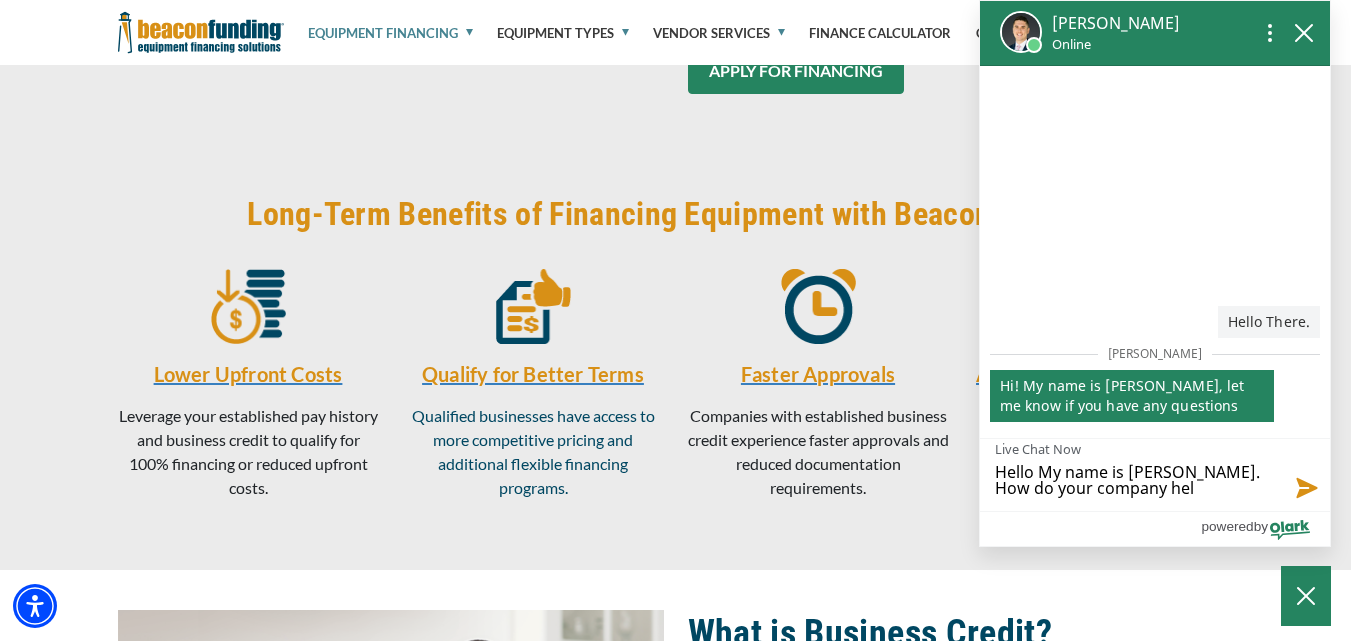 type on "Hello My name is David. How do your company help" 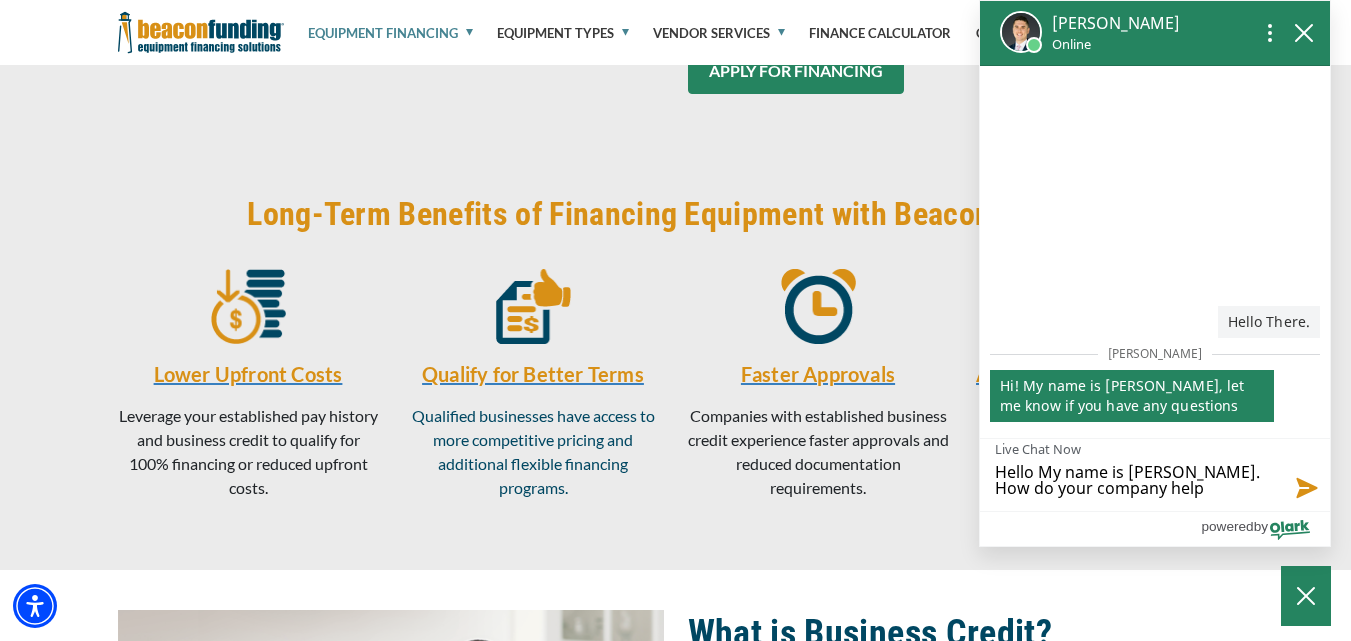 type on "Hello My name is David. How do your company help" 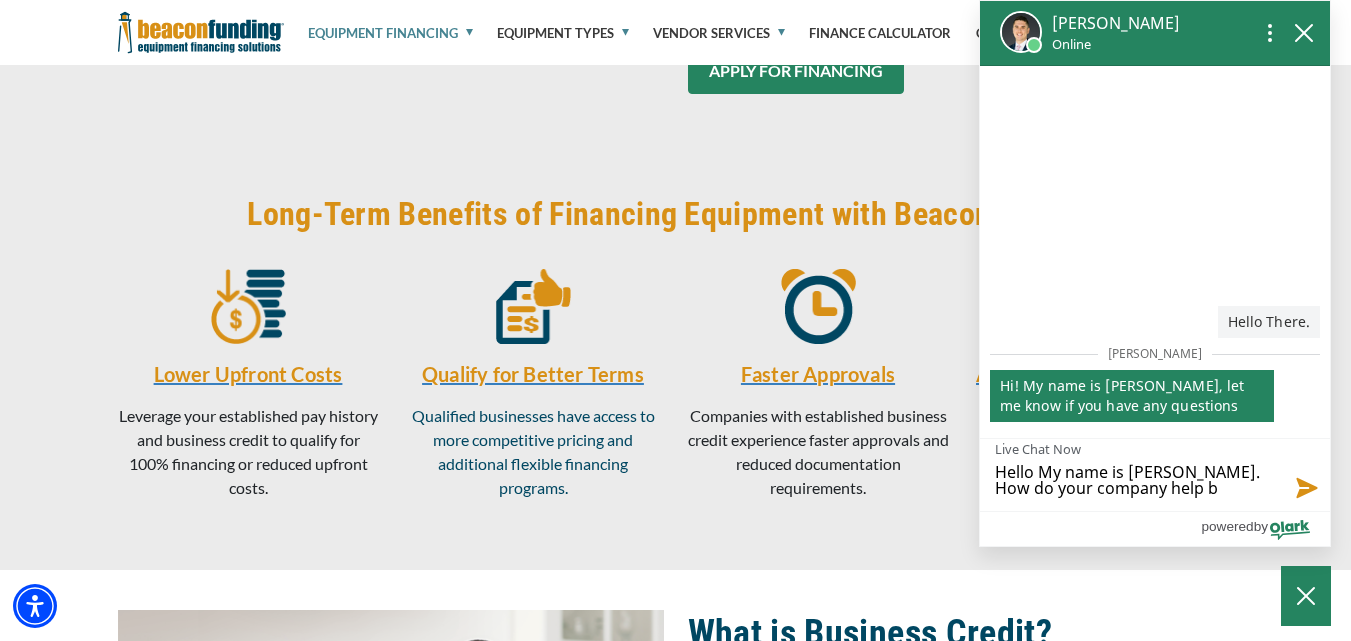 type on "Hello My name is David. How do your company help bu" 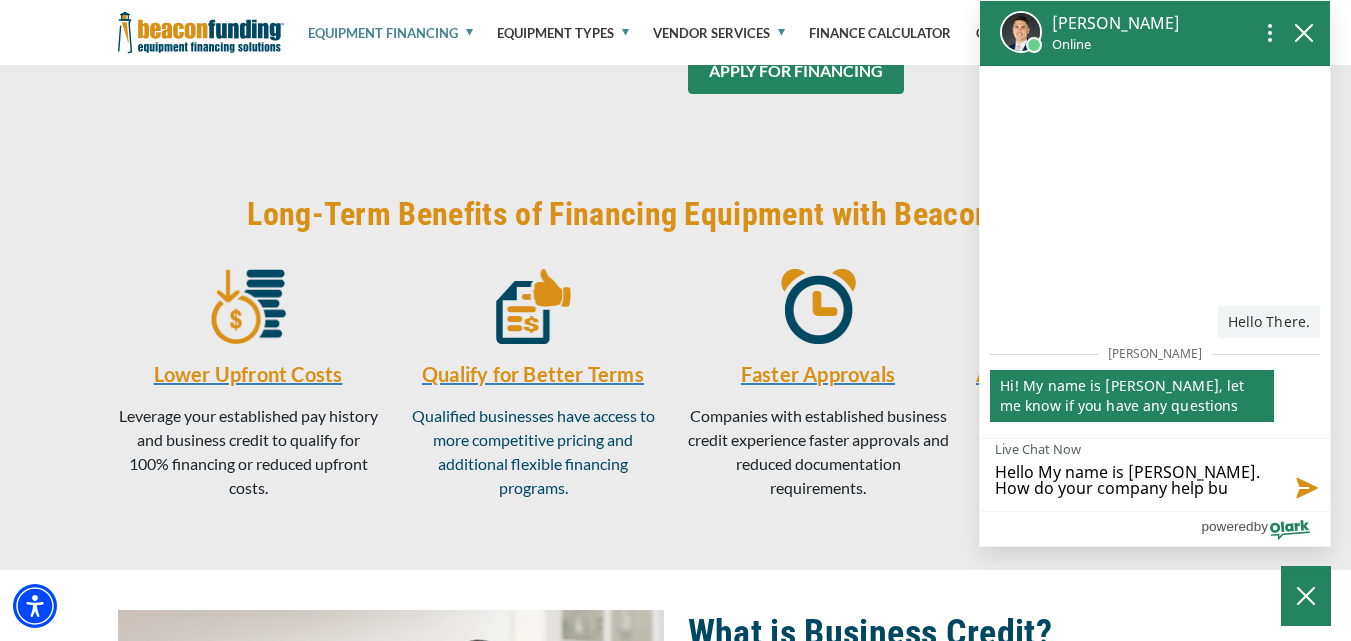 type on "Hello My name is David. How do your company help bui" 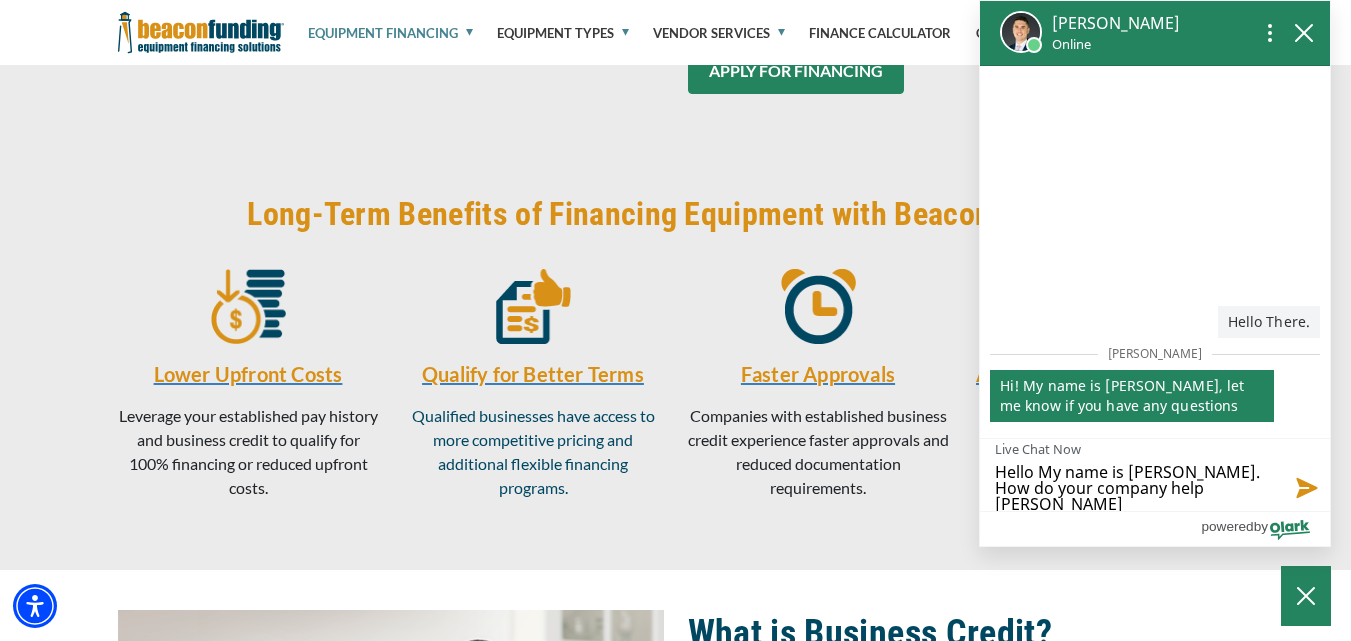 type on "Hello My name is David. How do your company help buil" 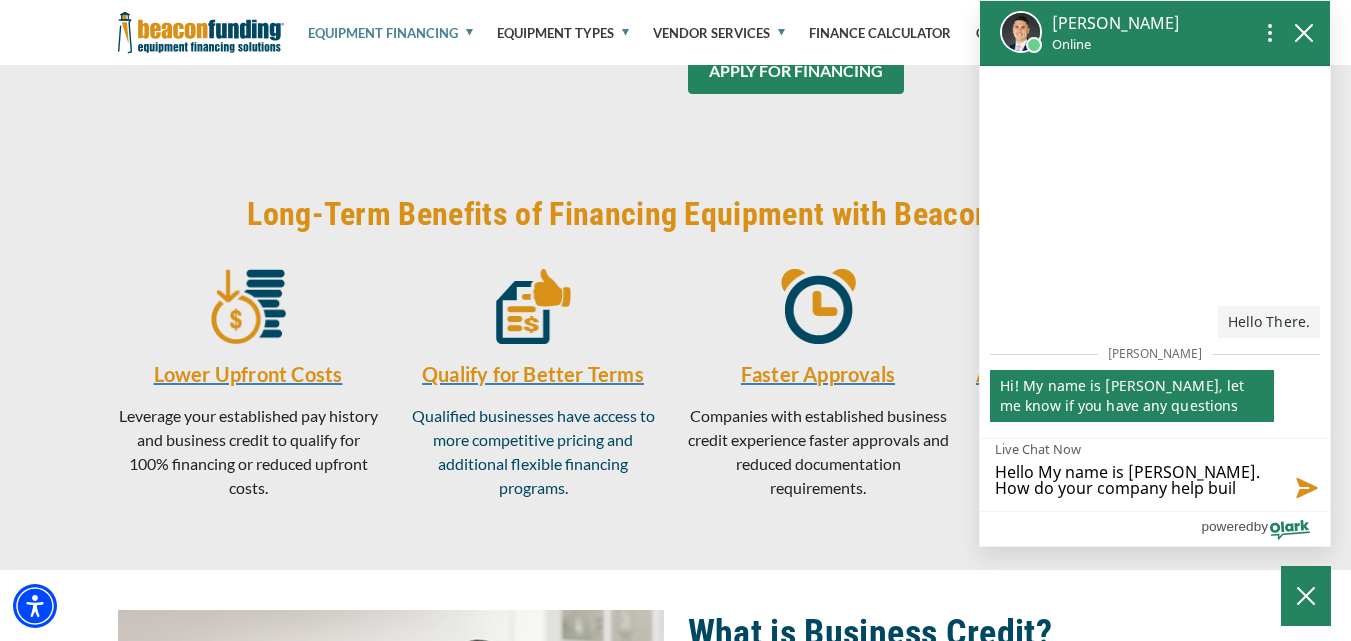type on "Hello My name is David. How do your company help build" 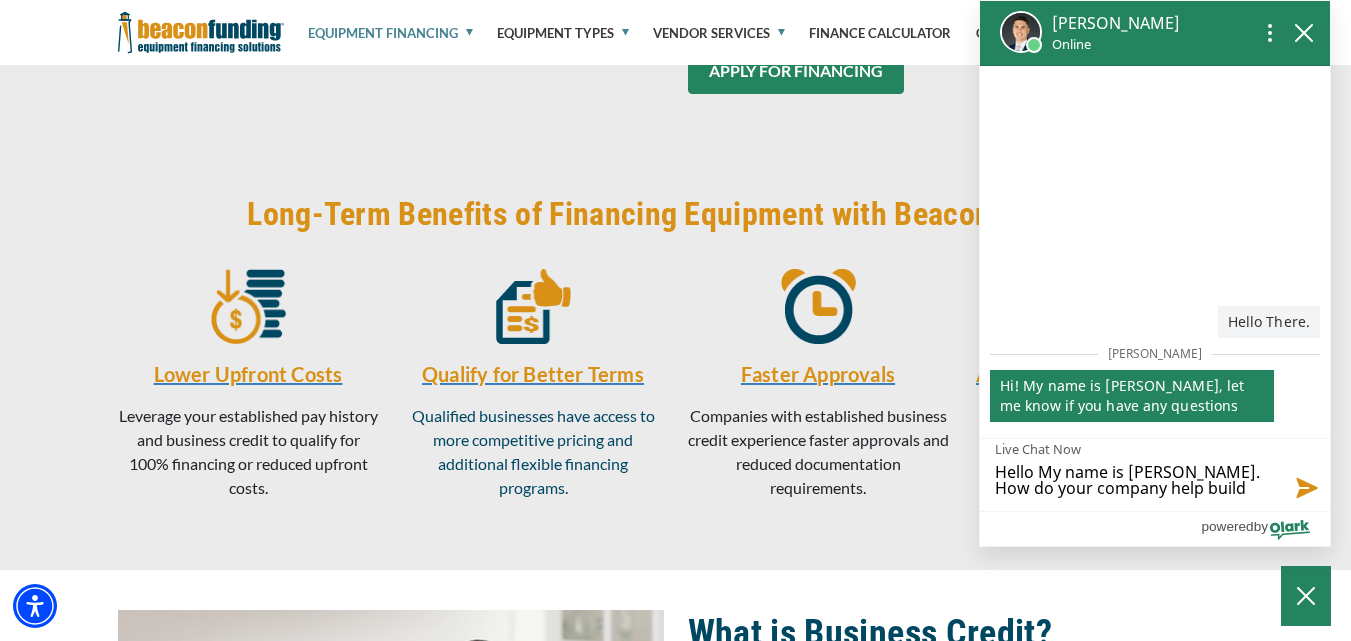 type on "Hello My name is David. How do your company help build" 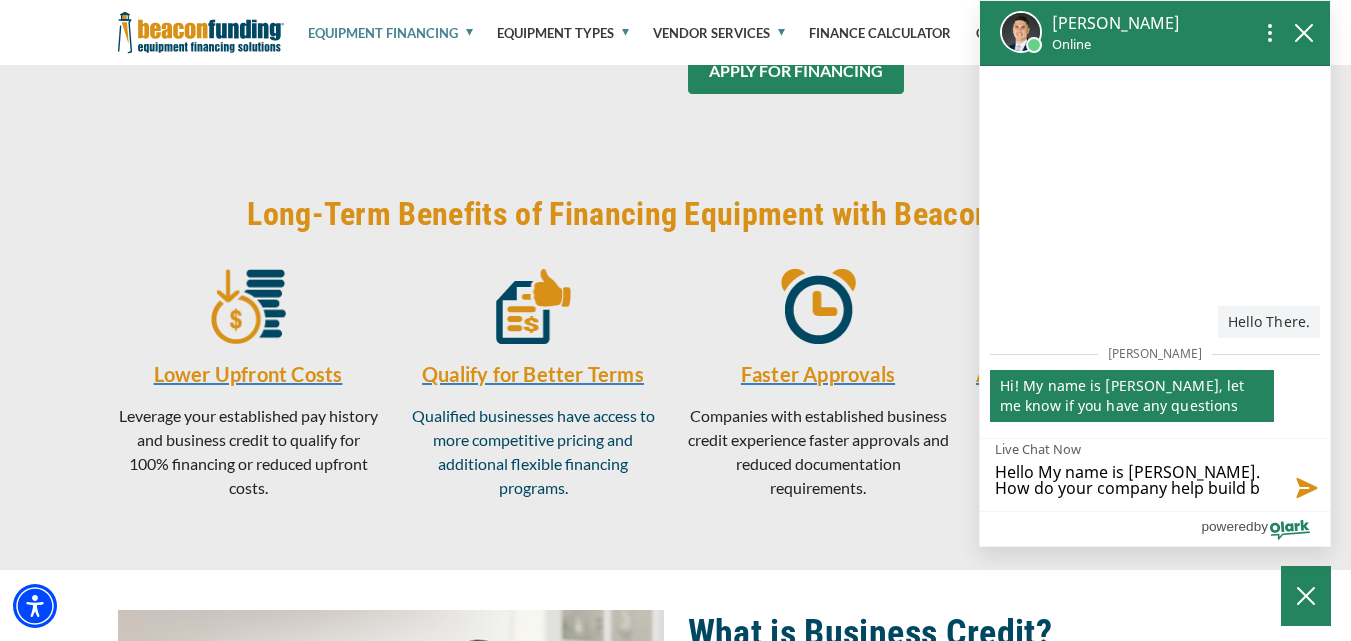 type on "Hello My name is David. How do your company help build bu" 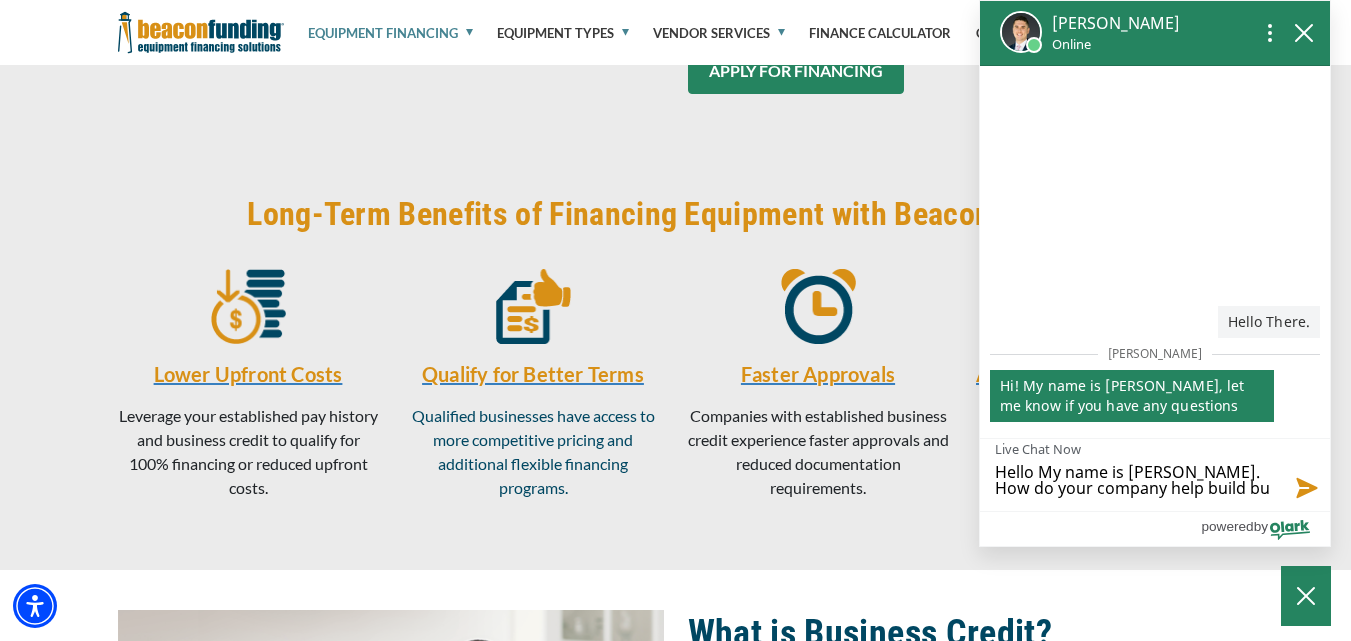 type on "Hello My name is David. How do your company help build bus" 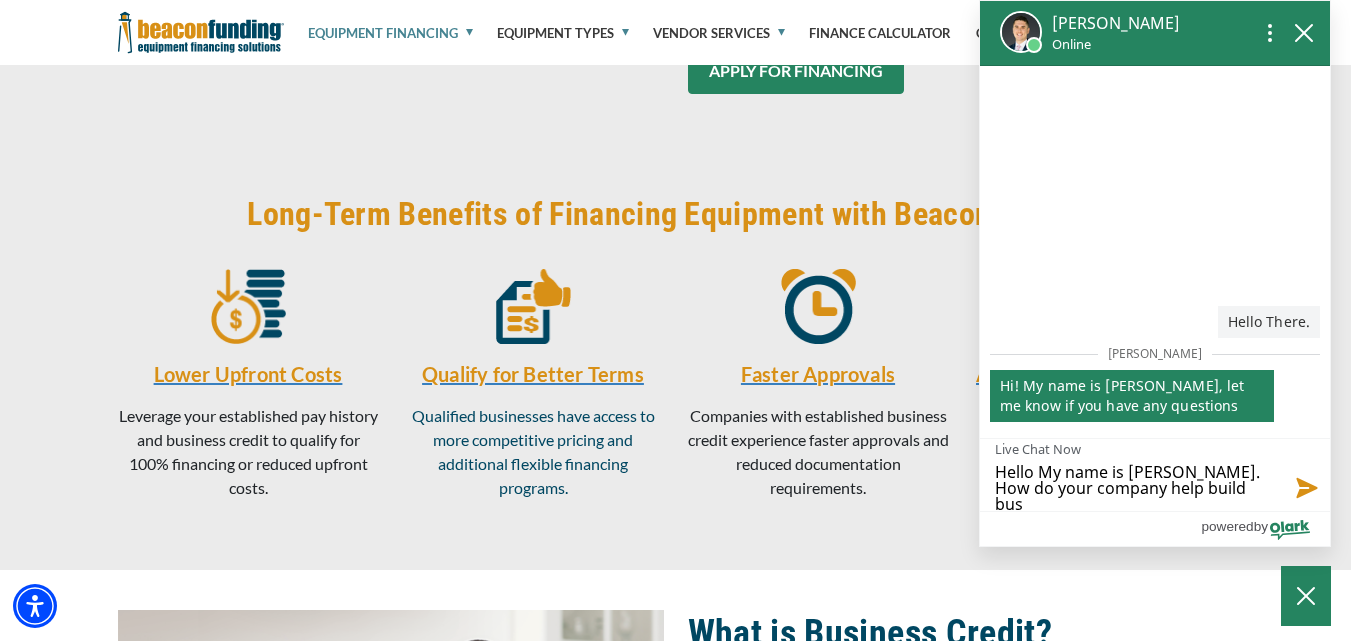 type on "Hello My name is David. How do your company help build busi" 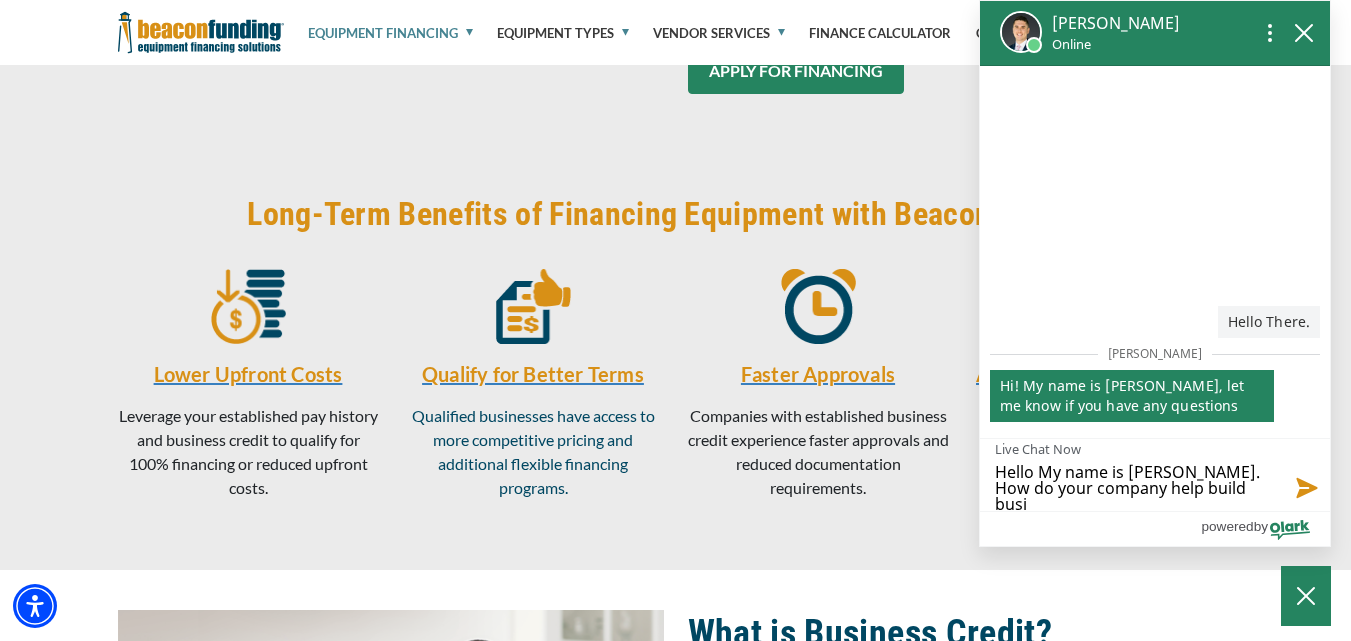 type on "Hello My name is David. How do your company help build busim" 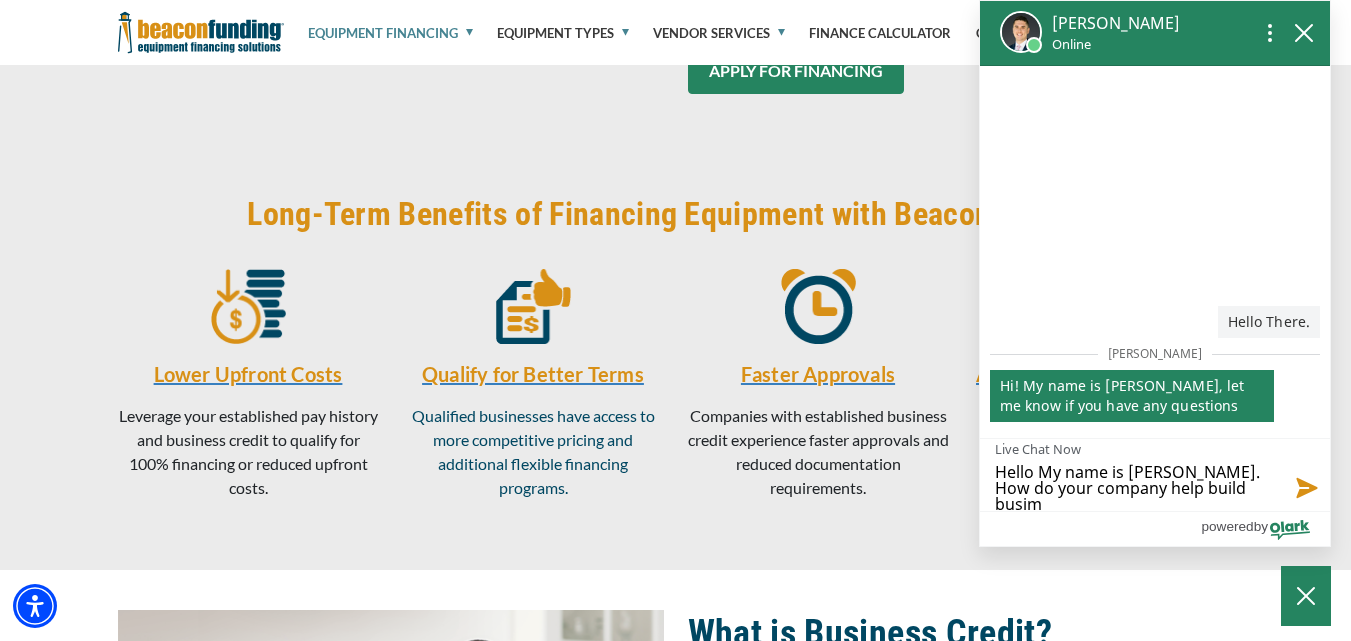 type on "Hello My name is David. How do your company help build busi" 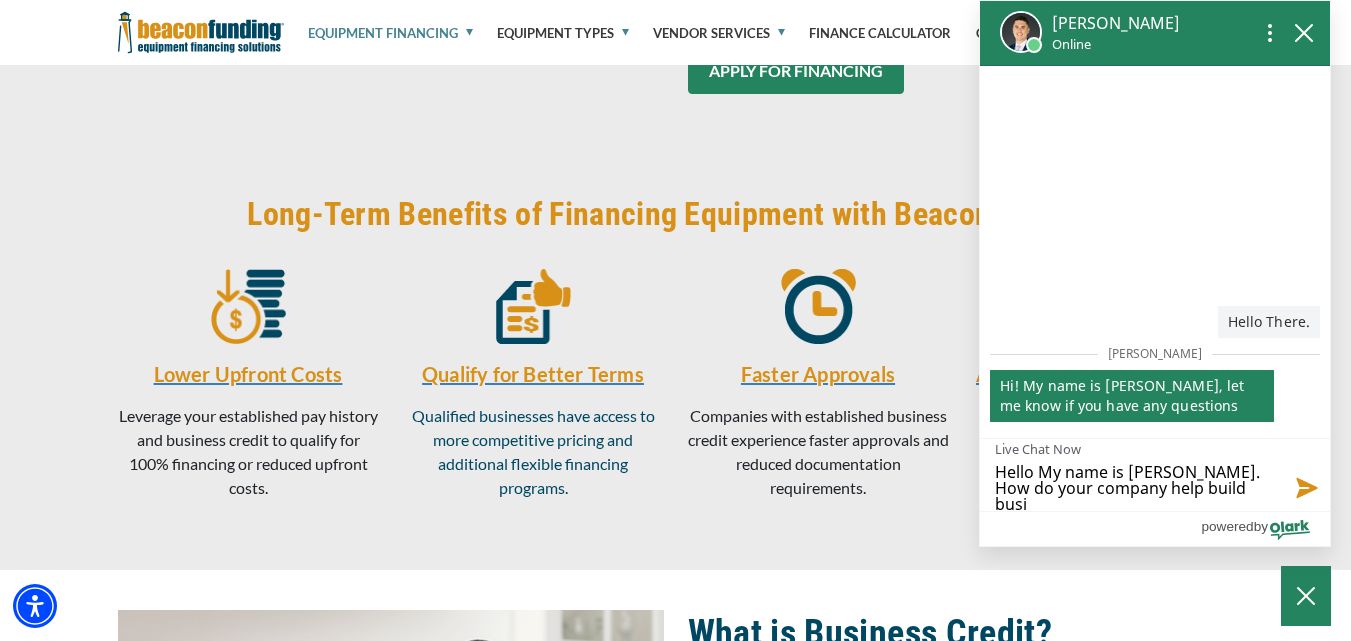 type on "Hello My name is David. How do your company help build busin" 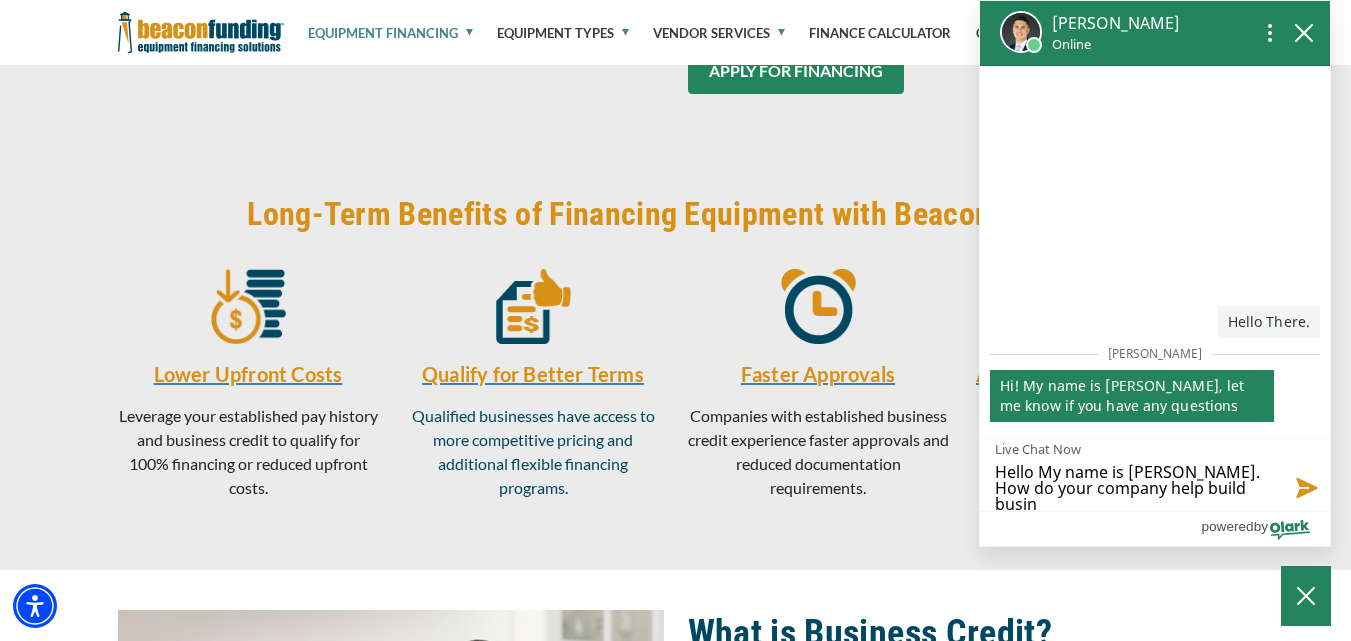 type on "Hello My name is David. How do your company help build busine" 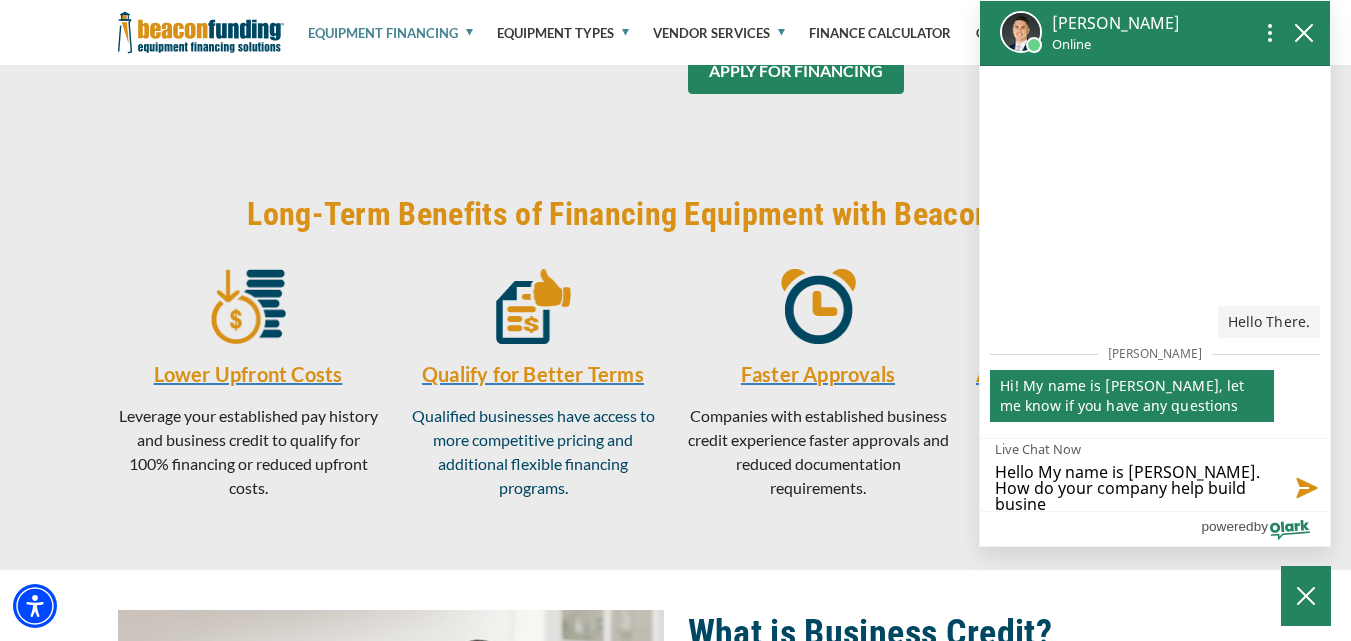type on "Hello My name is David. How do your company help build busines" 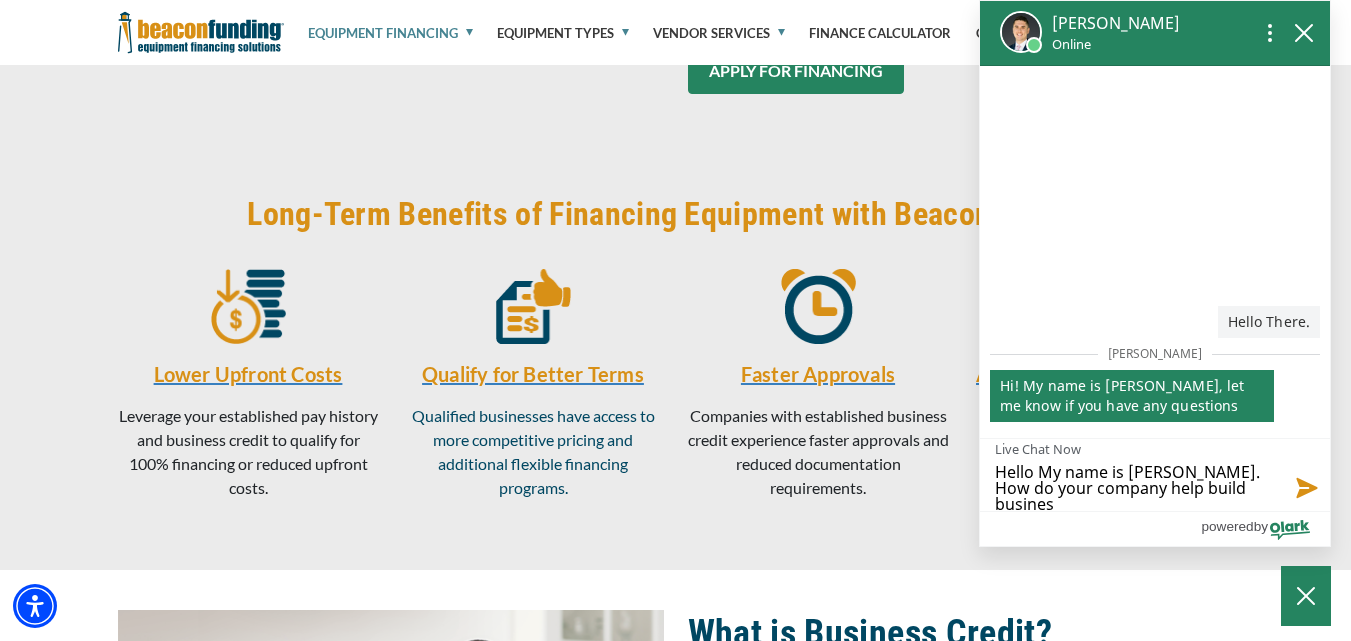 type on "Hello My name is David. How do your company help build business" 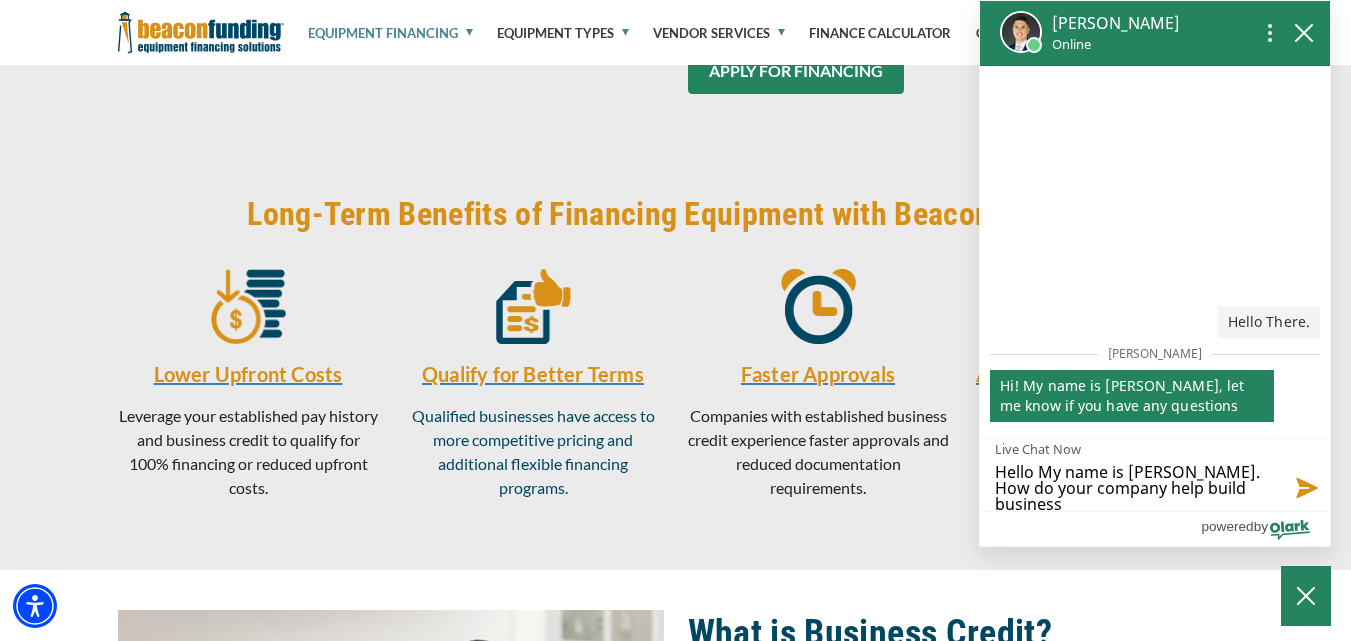 type on "Hello My name is David. How do your company help build business" 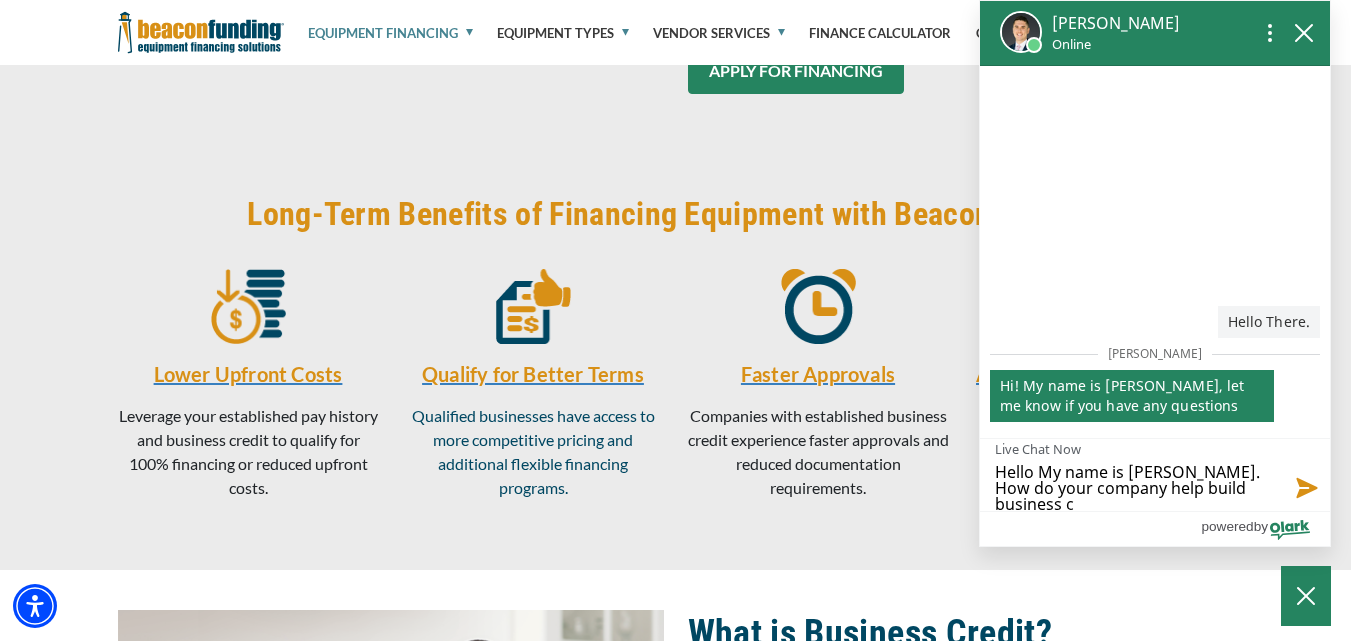 type on "Hello My name is David. How do your company help build business cr" 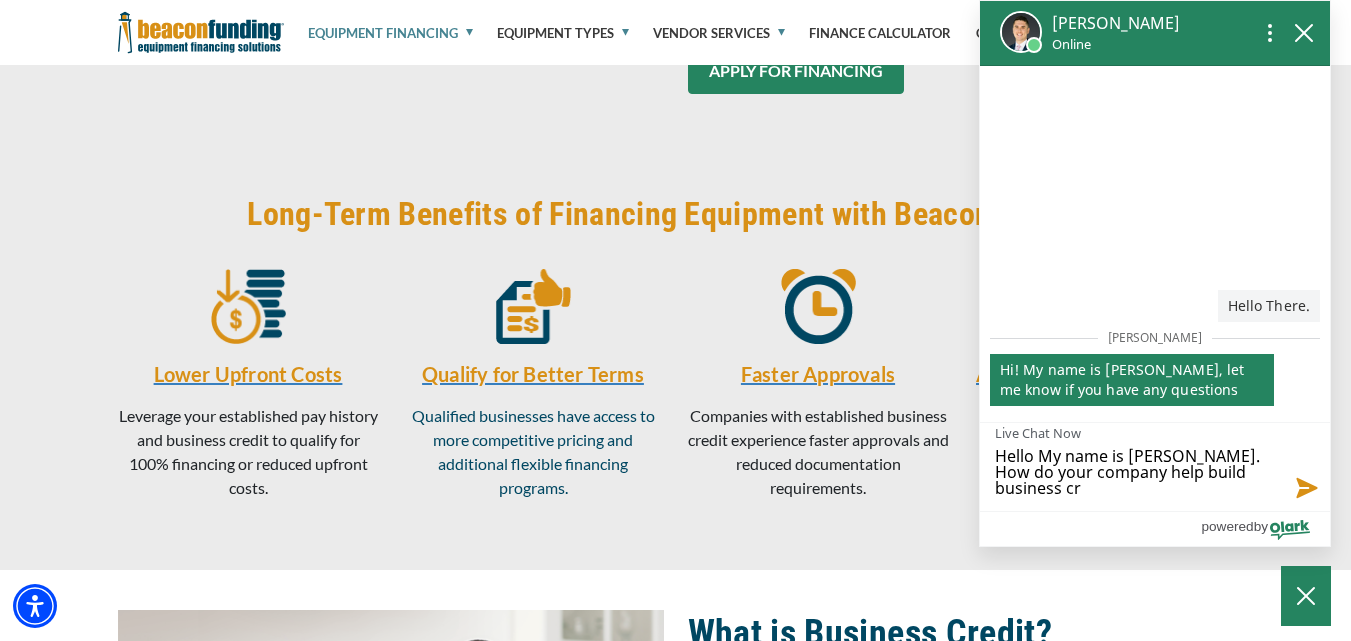 type on "Hello My name is David. How do your company help build business cre" 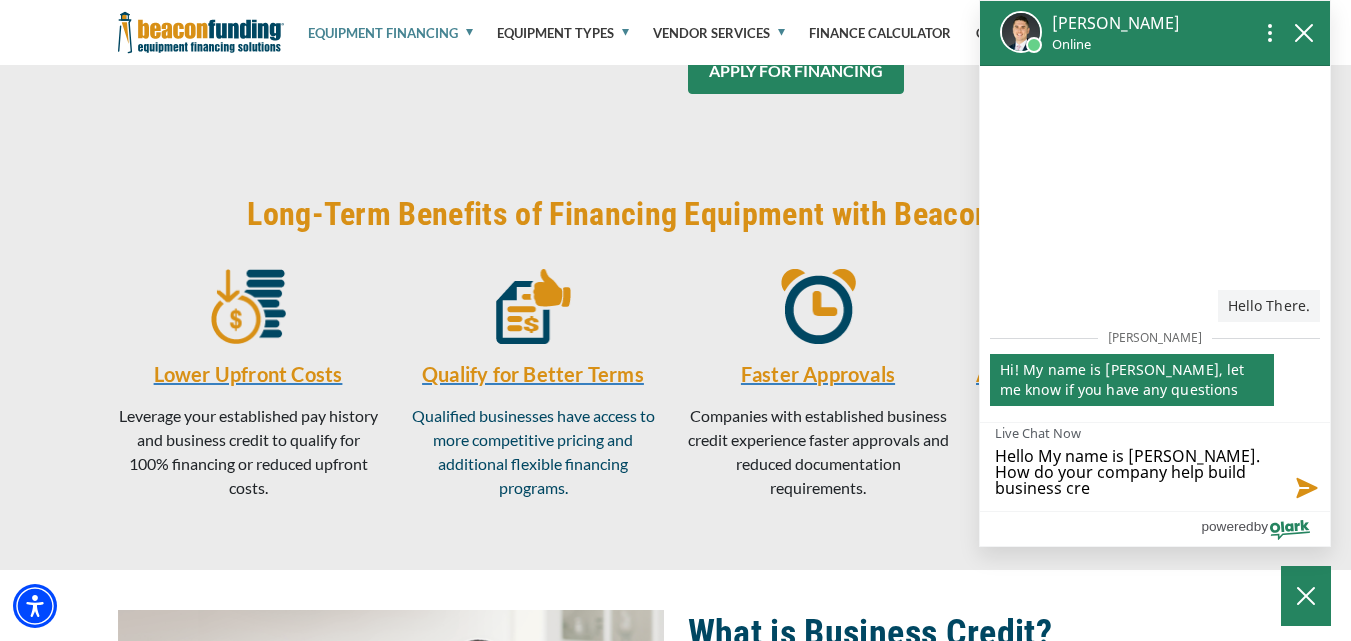 scroll, scrollTop: 0, scrollLeft: 0, axis: both 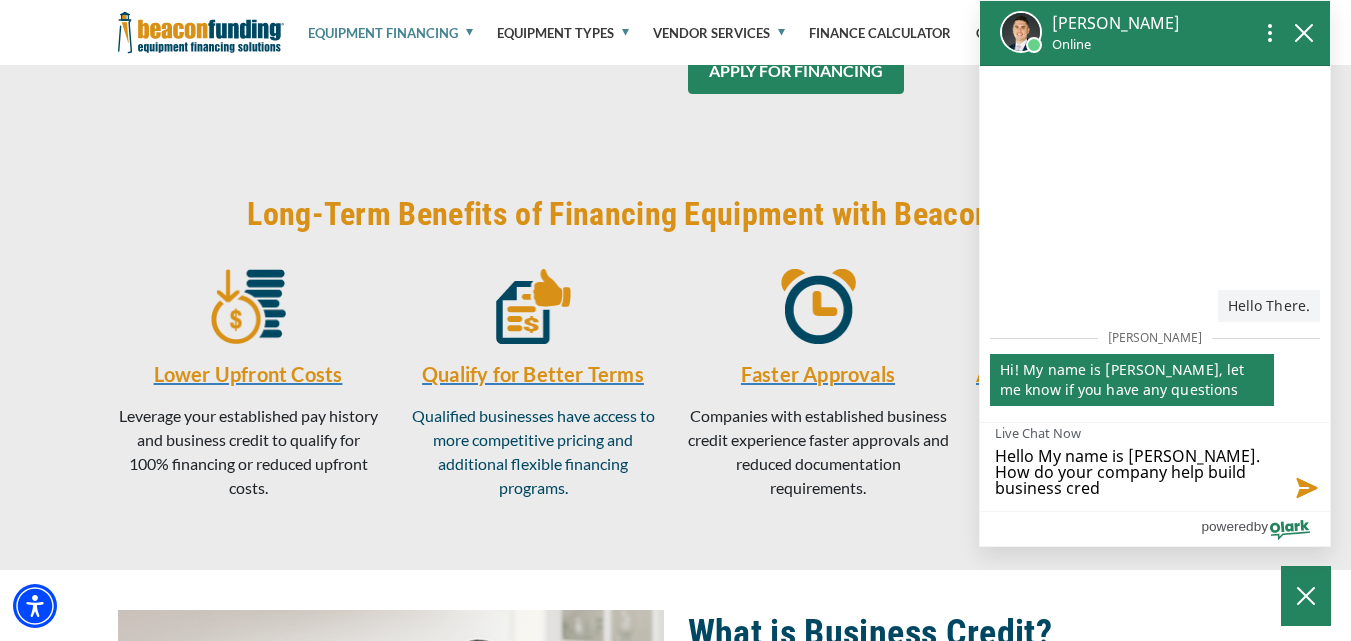 type on "Hello My name is David. How do your company help build business credi" 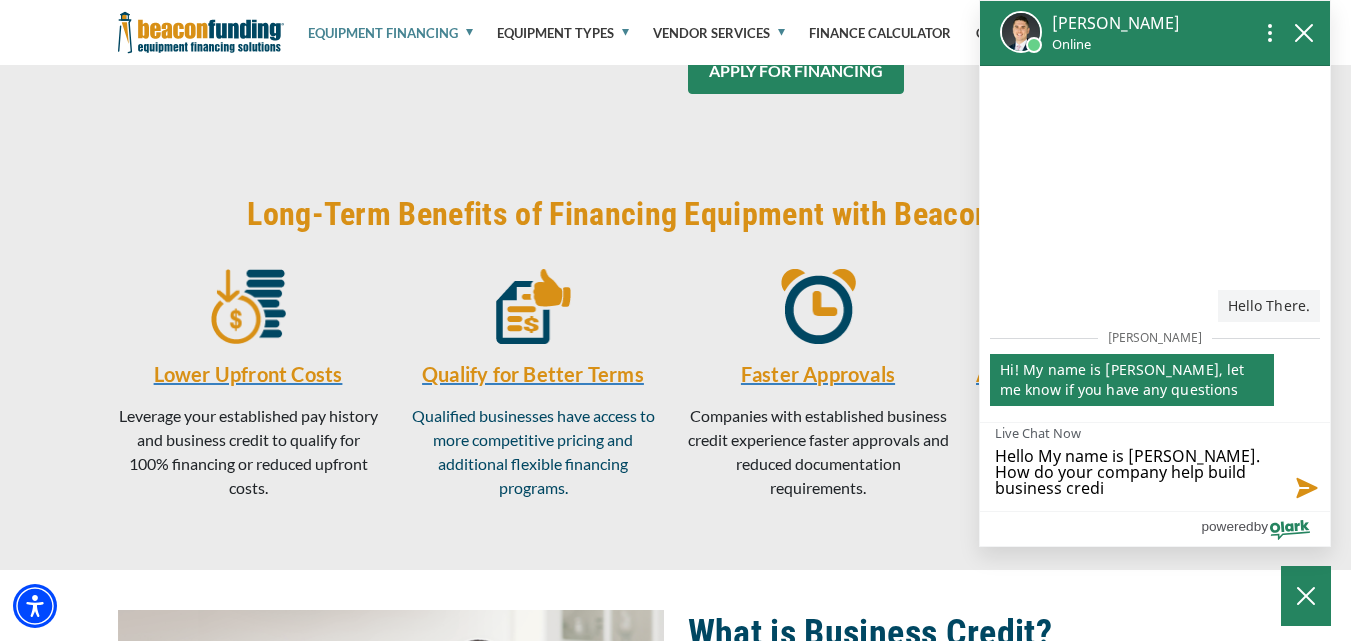 type on "Hello My name is David. How do your company help build business credit" 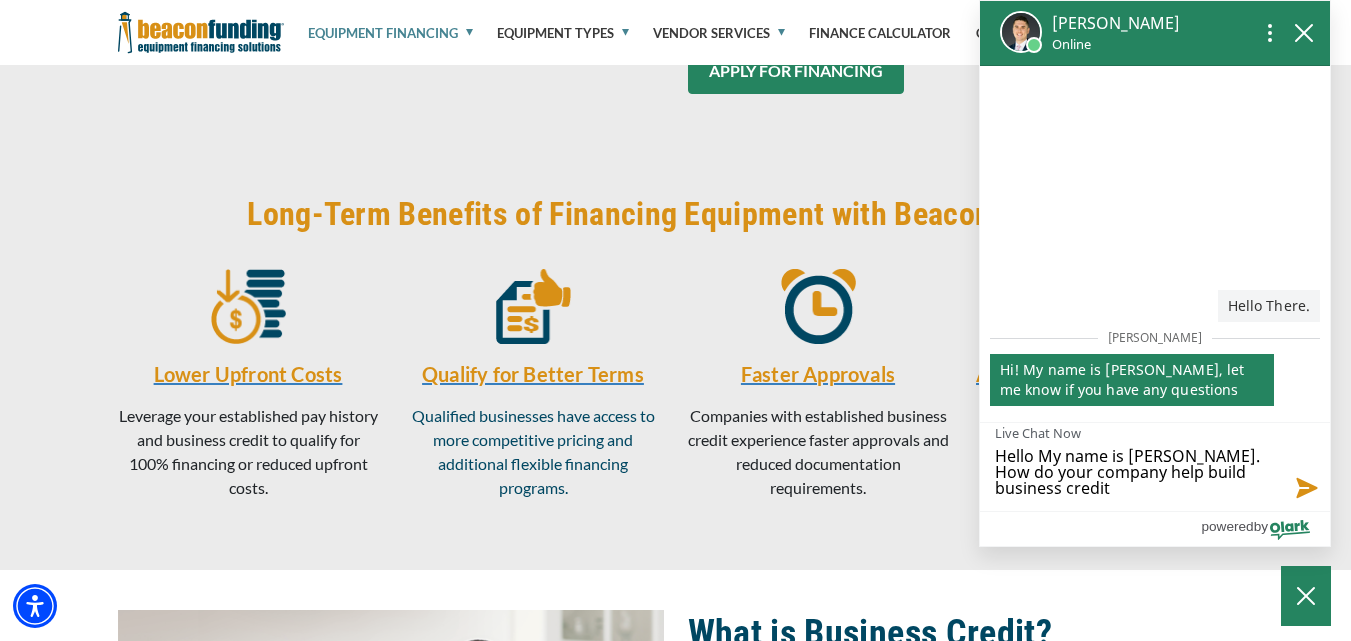 type on "Hello My name is David. How do your company help build business credit" 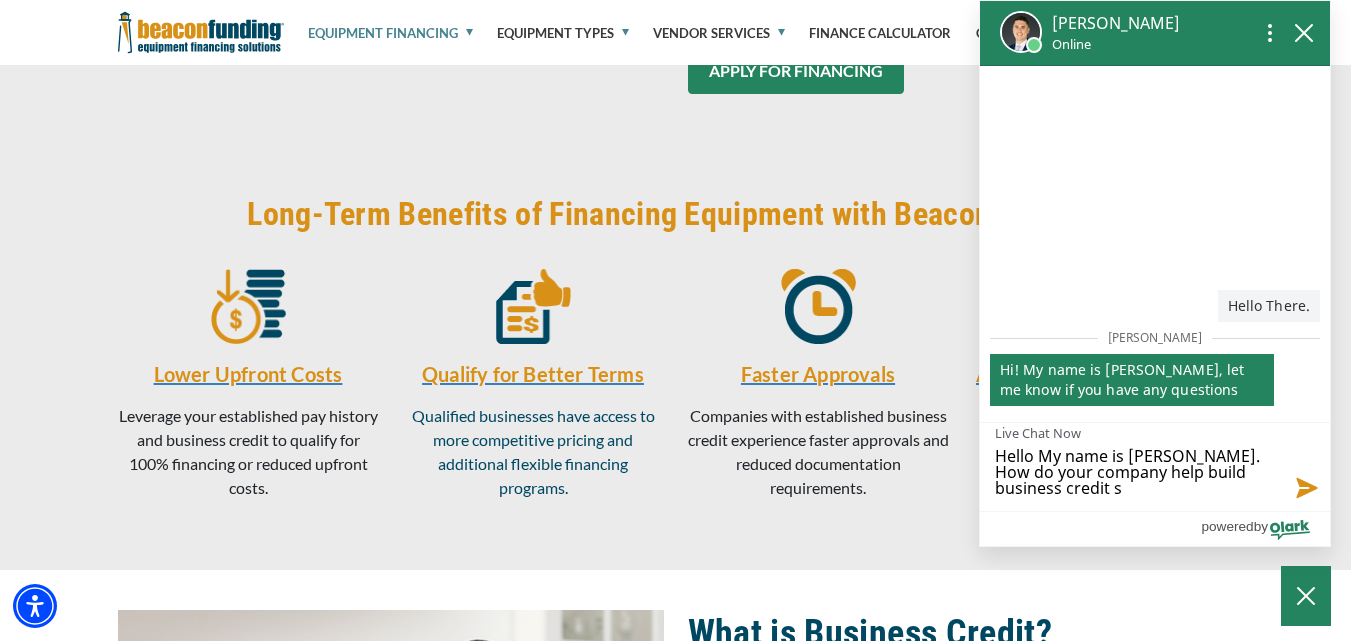 type on "Hello My name is David. How do your company help build business credit sc" 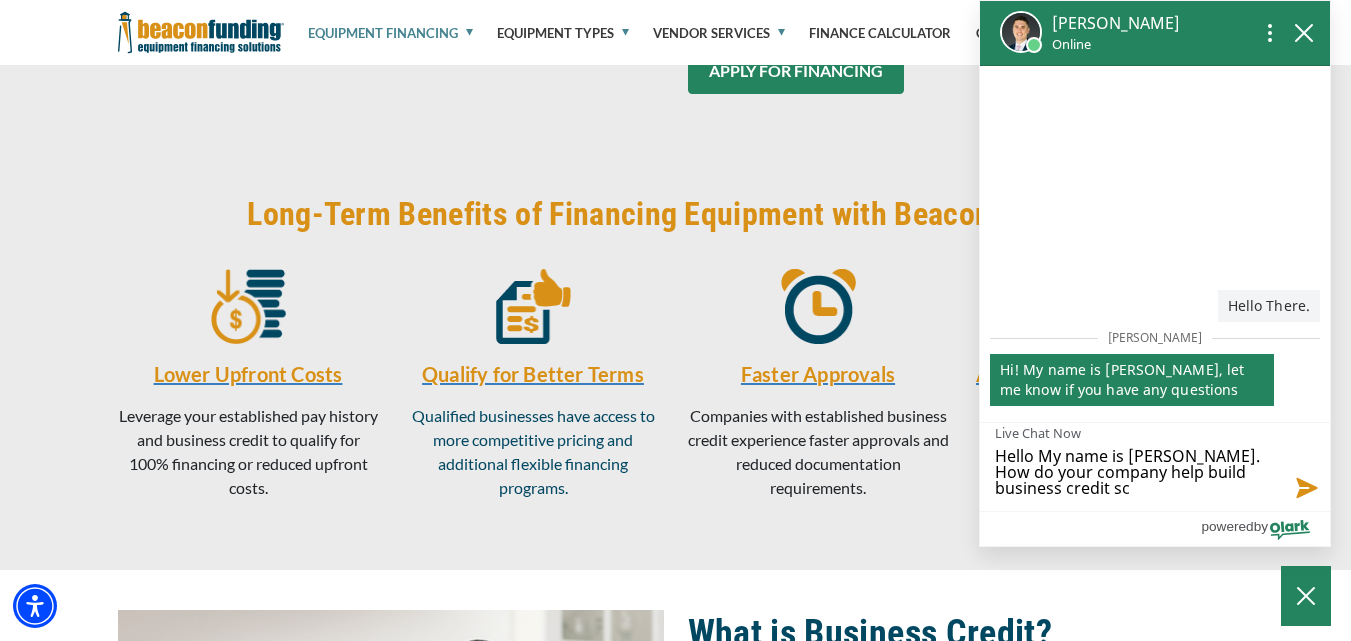 type on "Hello My name is David. How do your company help build business credit sco" 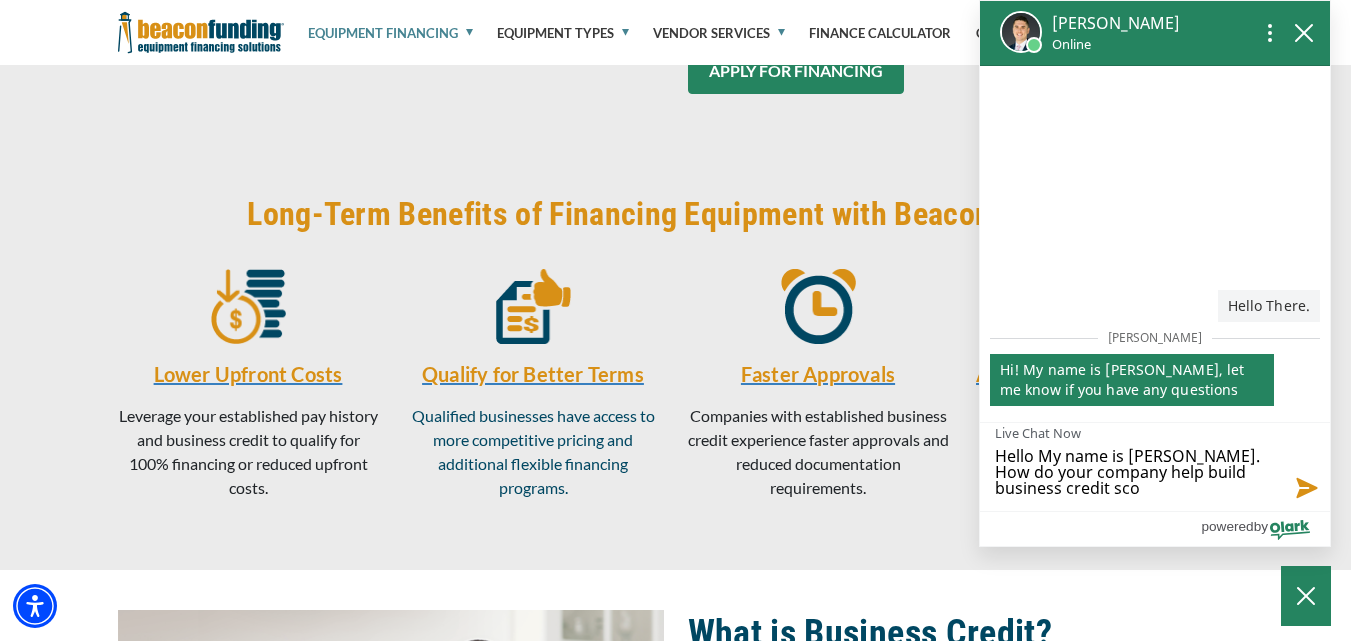 type on "Hello My name is David. How do your company help build business credit scor" 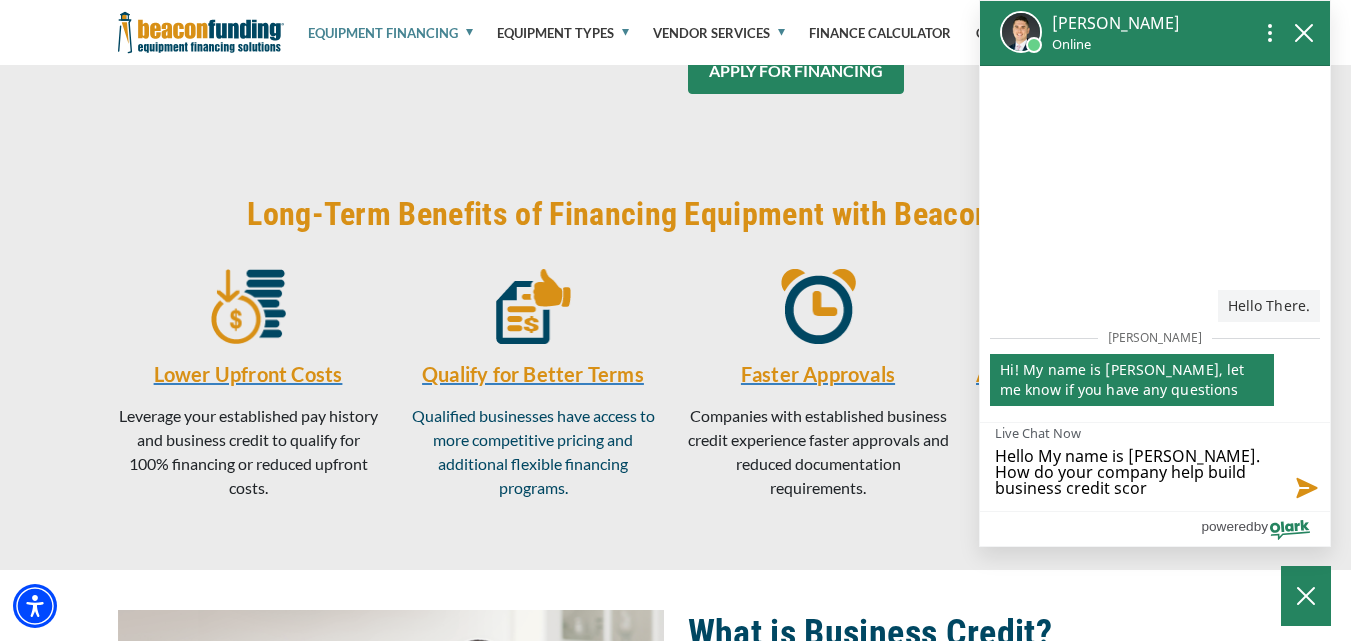 type on "Hello My name is David. How do your company help build business credit score" 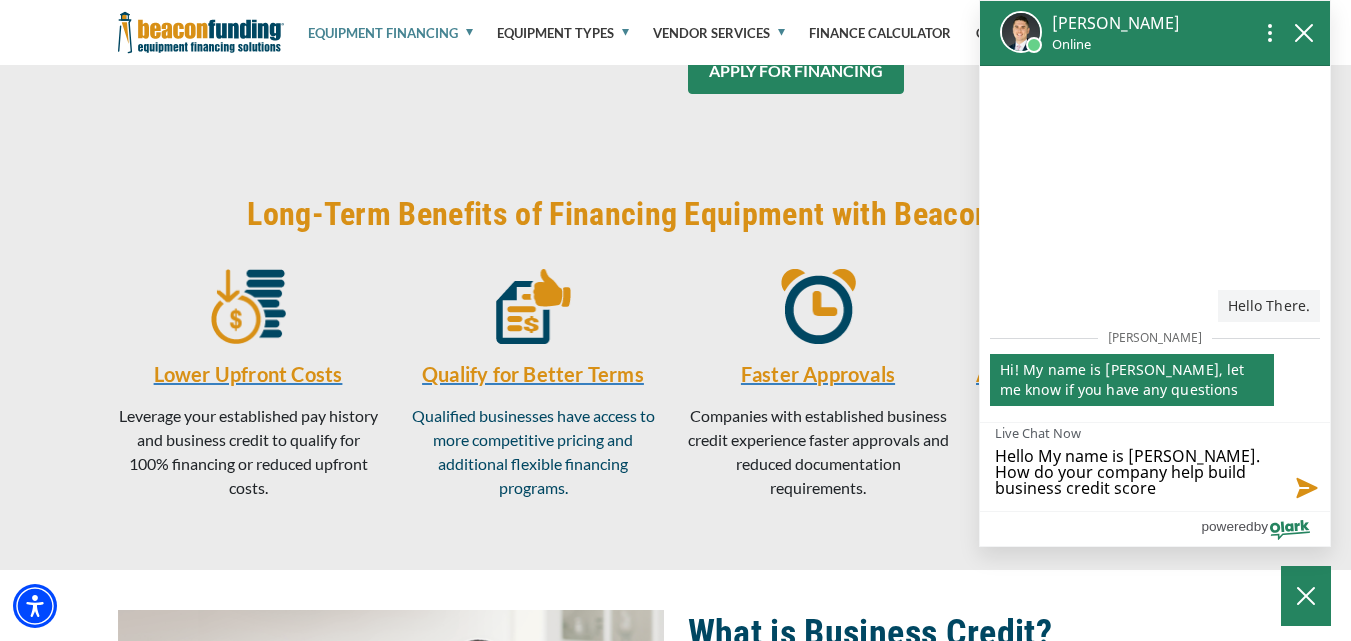 type on "Hello My name is David. How do your company help build business credit score?" 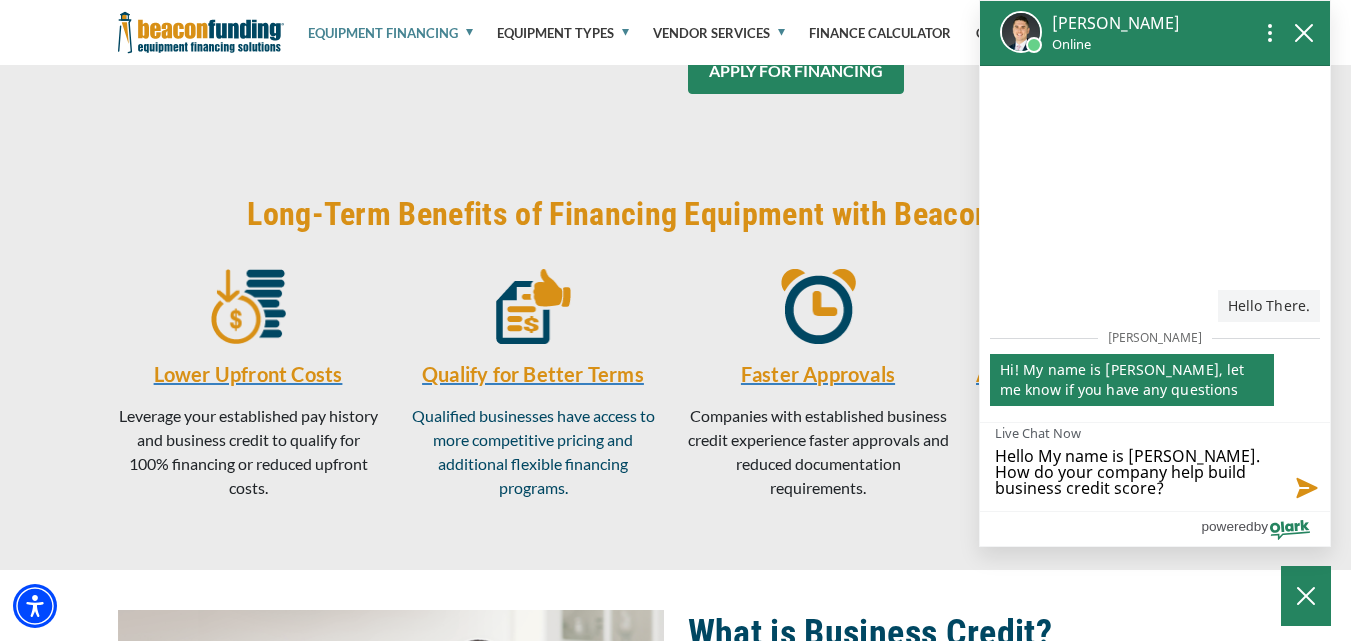 type on "Hello My name is David. How do your company help build business credit score?" 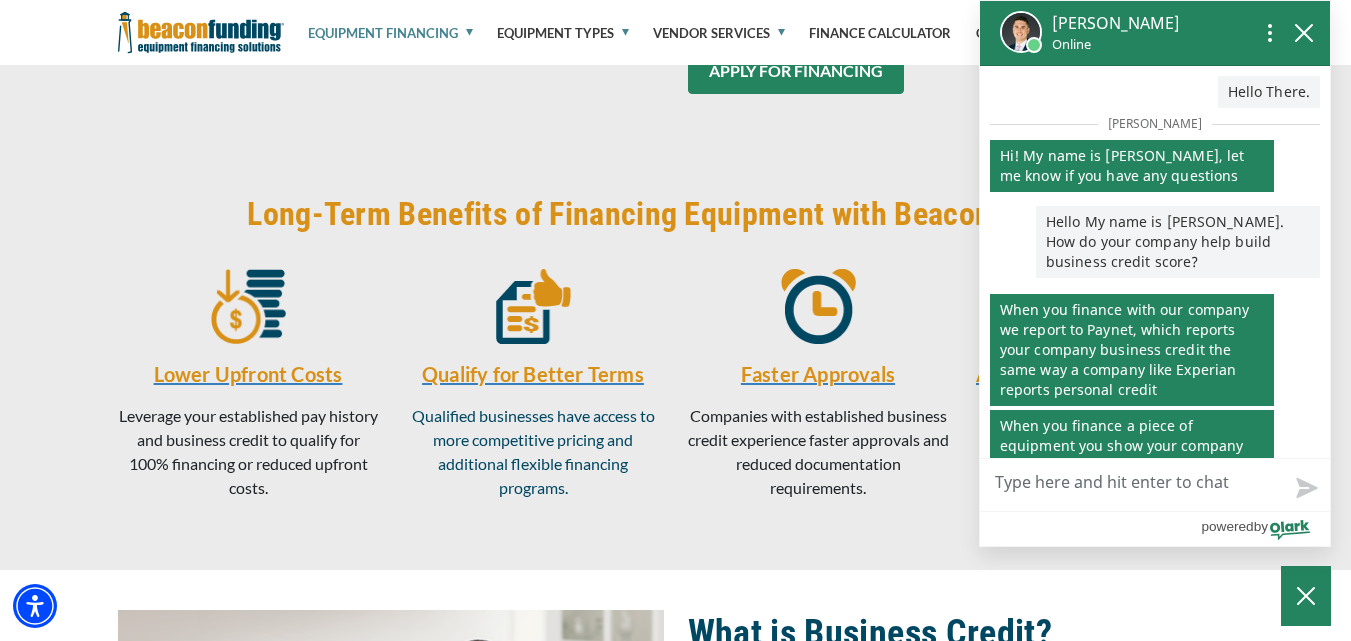 scroll, scrollTop: 84, scrollLeft: 0, axis: vertical 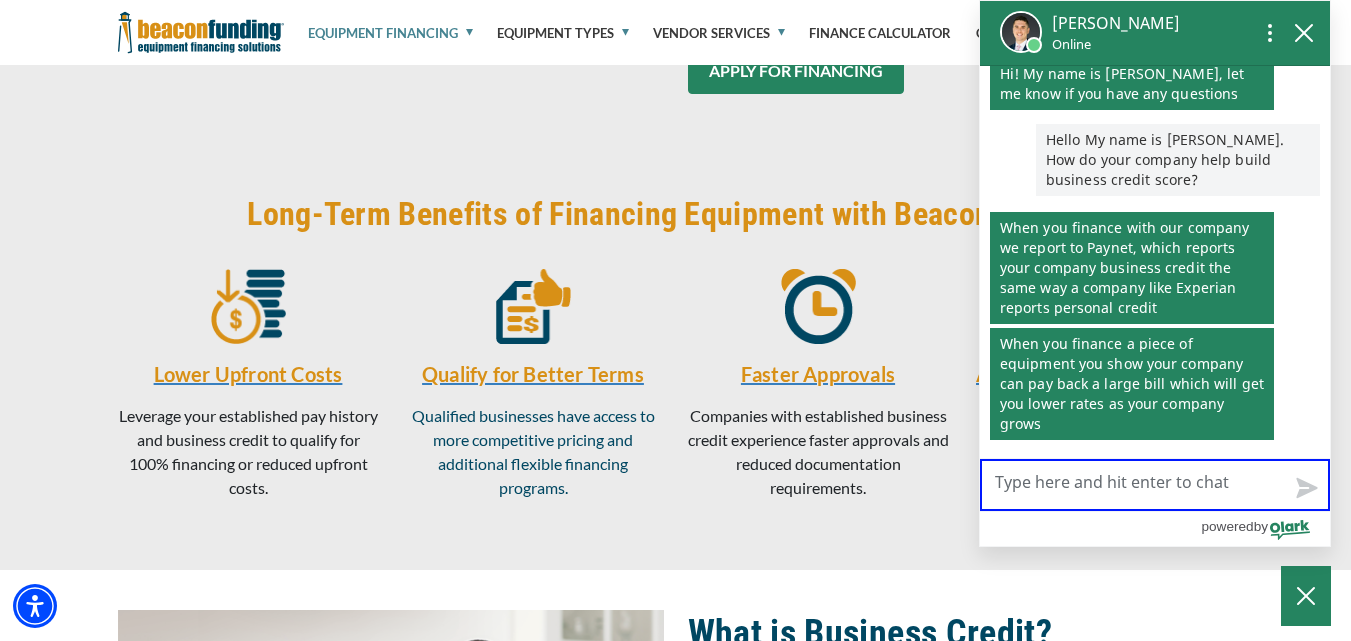 type on "C" 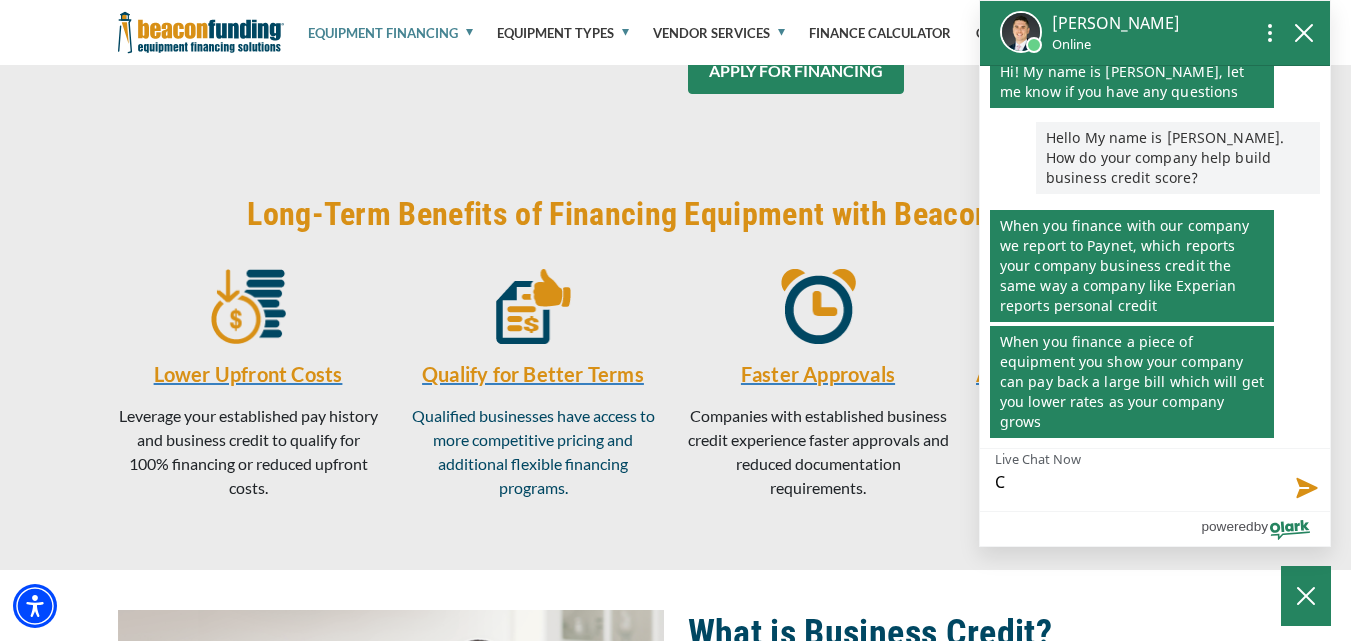 type on "Ca" 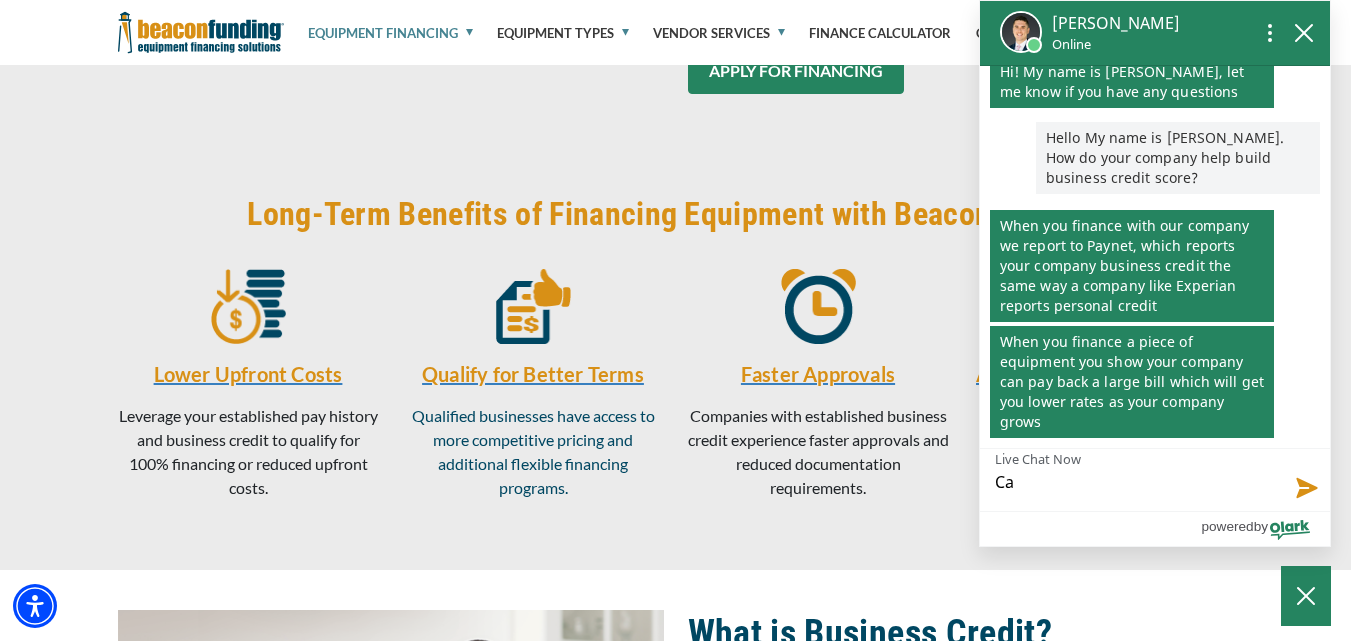 type on "Can" 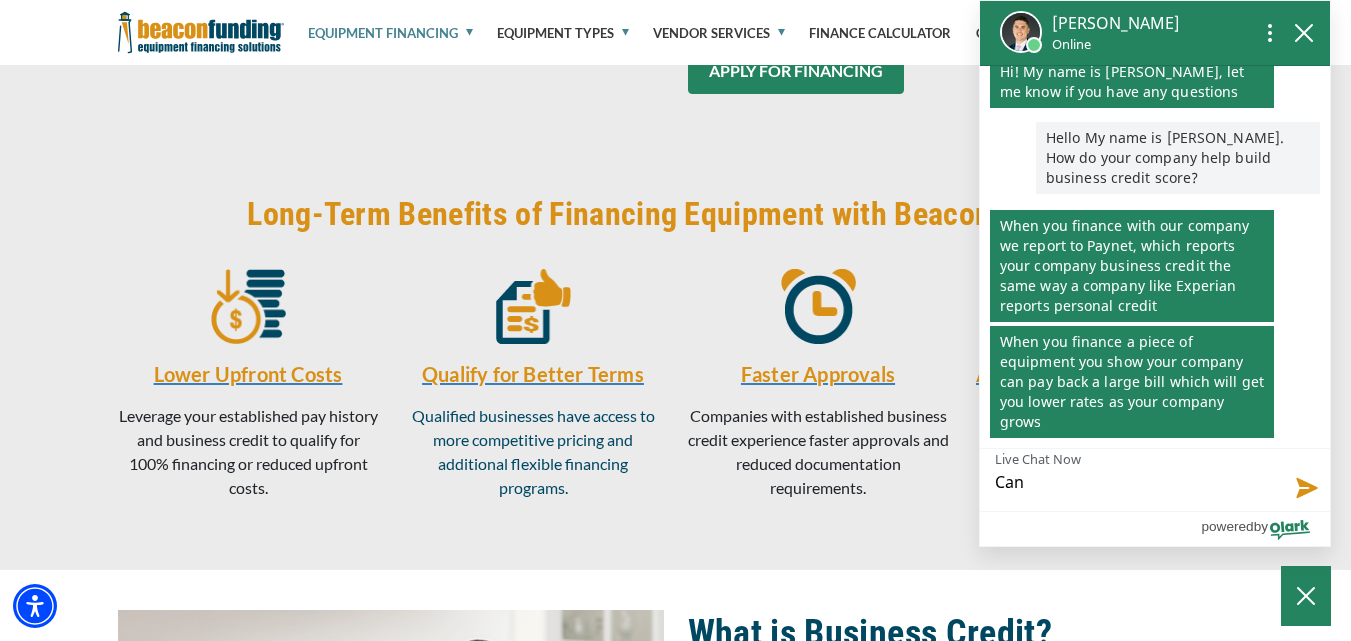 scroll, scrollTop: 94, scrollLeft: 0, axis: vertical 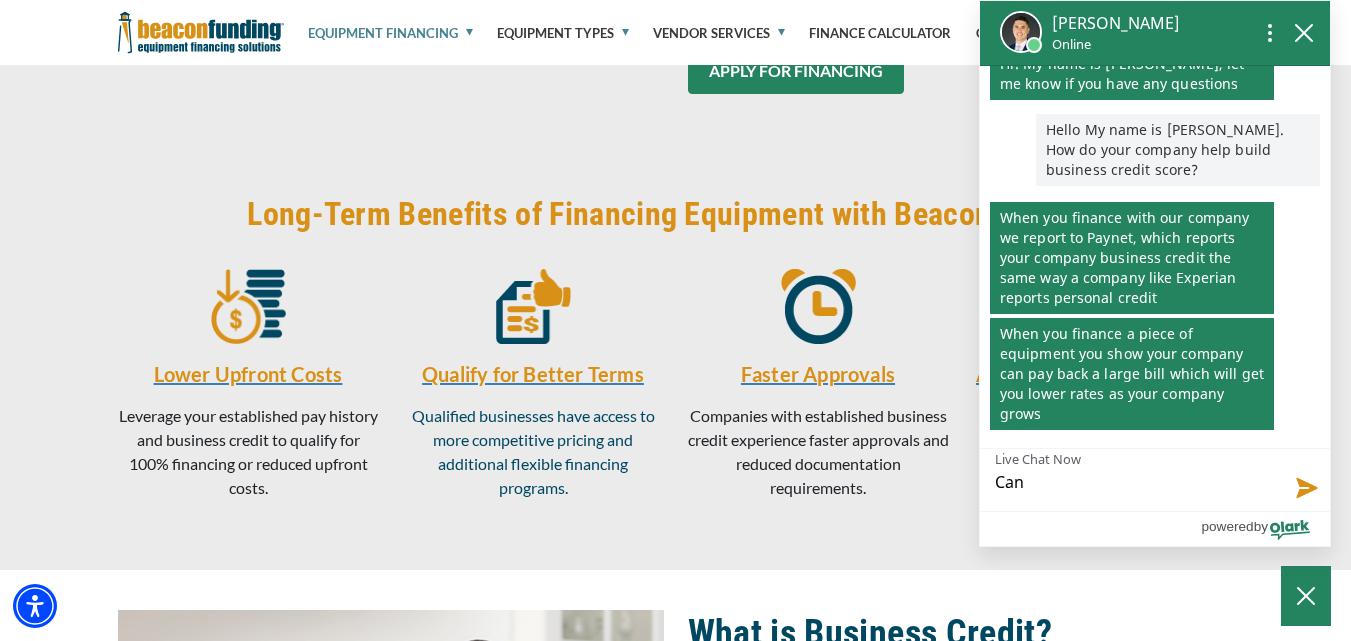 type on "Can" 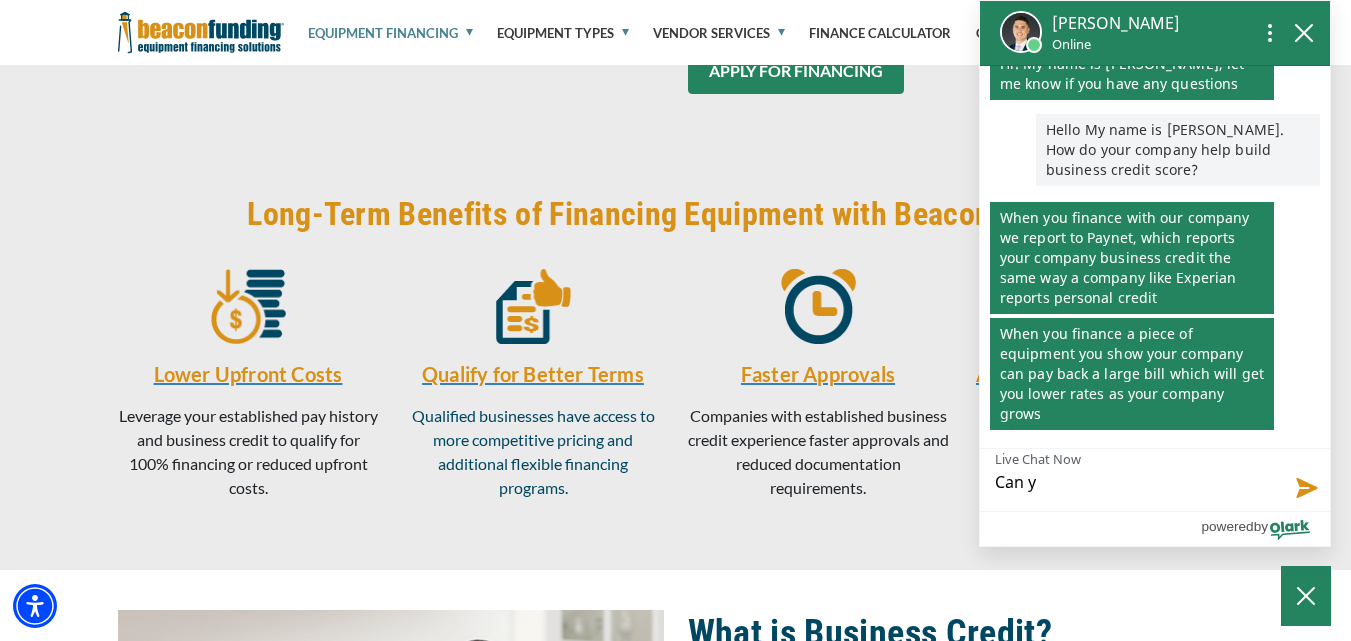 type on "Can yo" 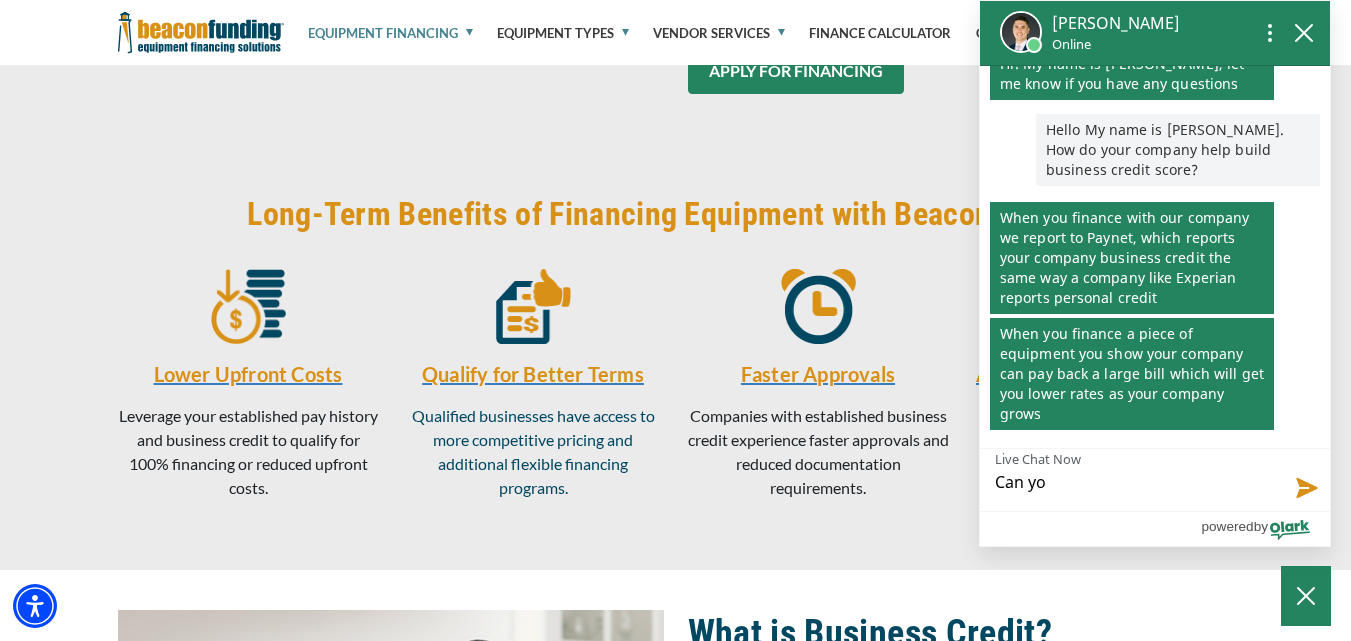 type on "Can you" 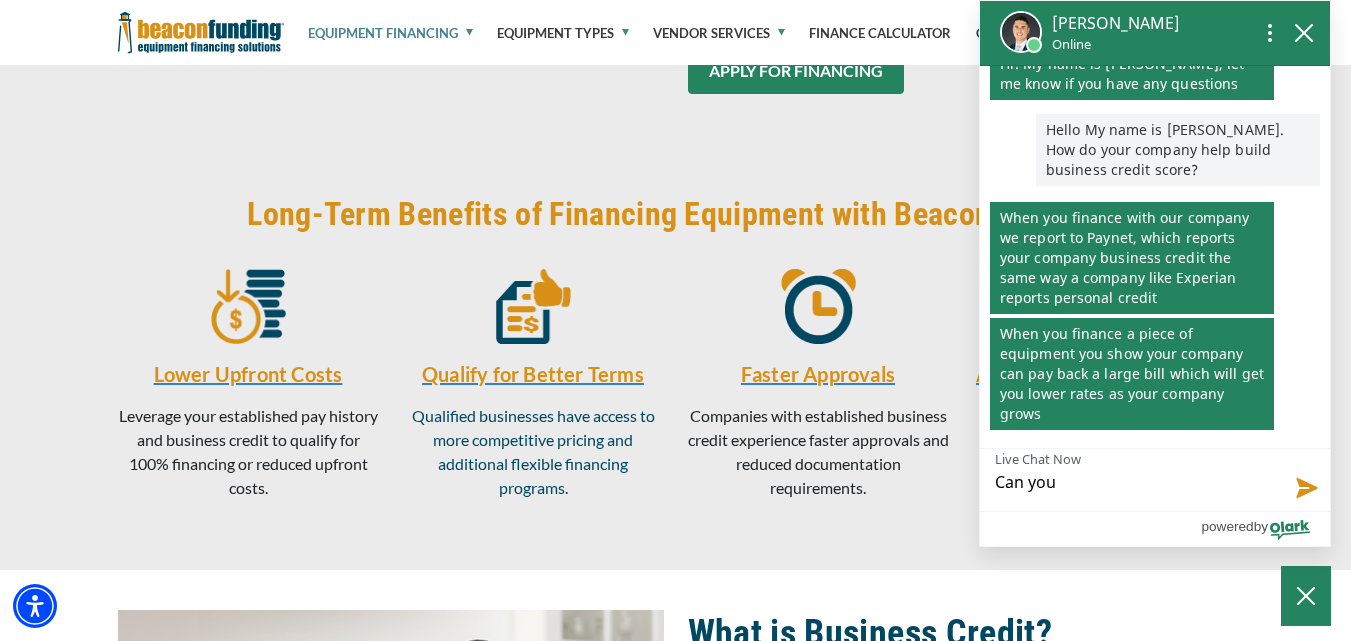 type on "Can you" 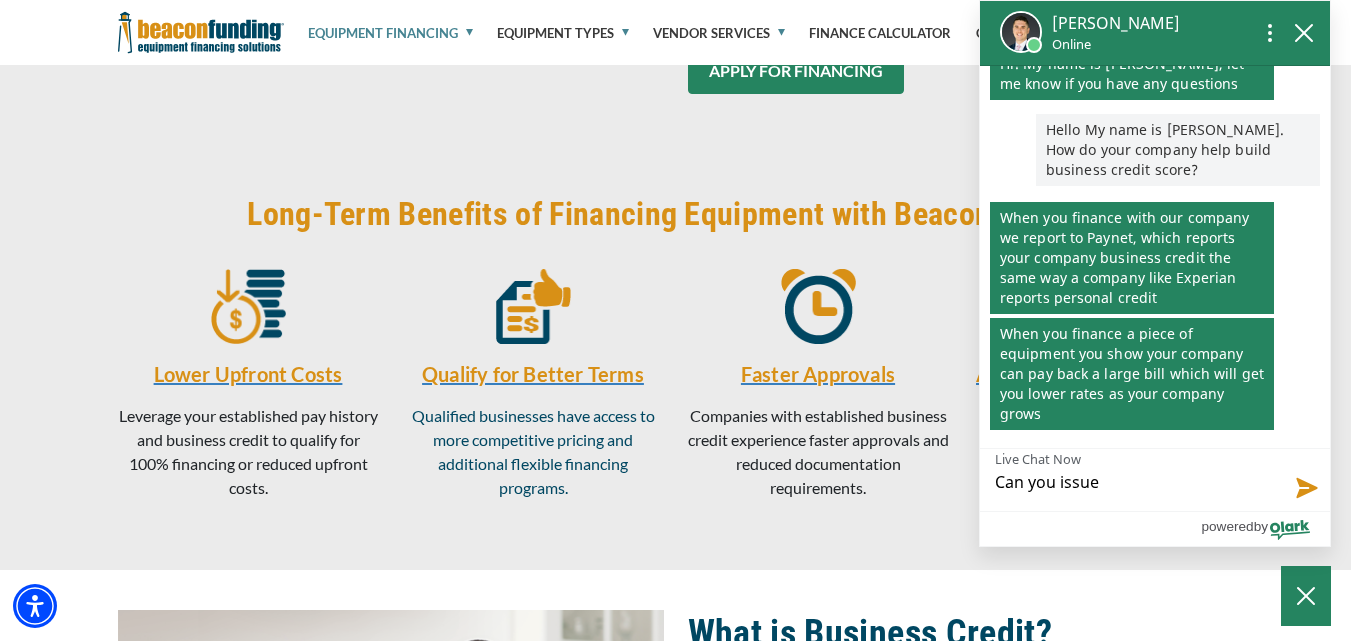 type on "Can you issue" 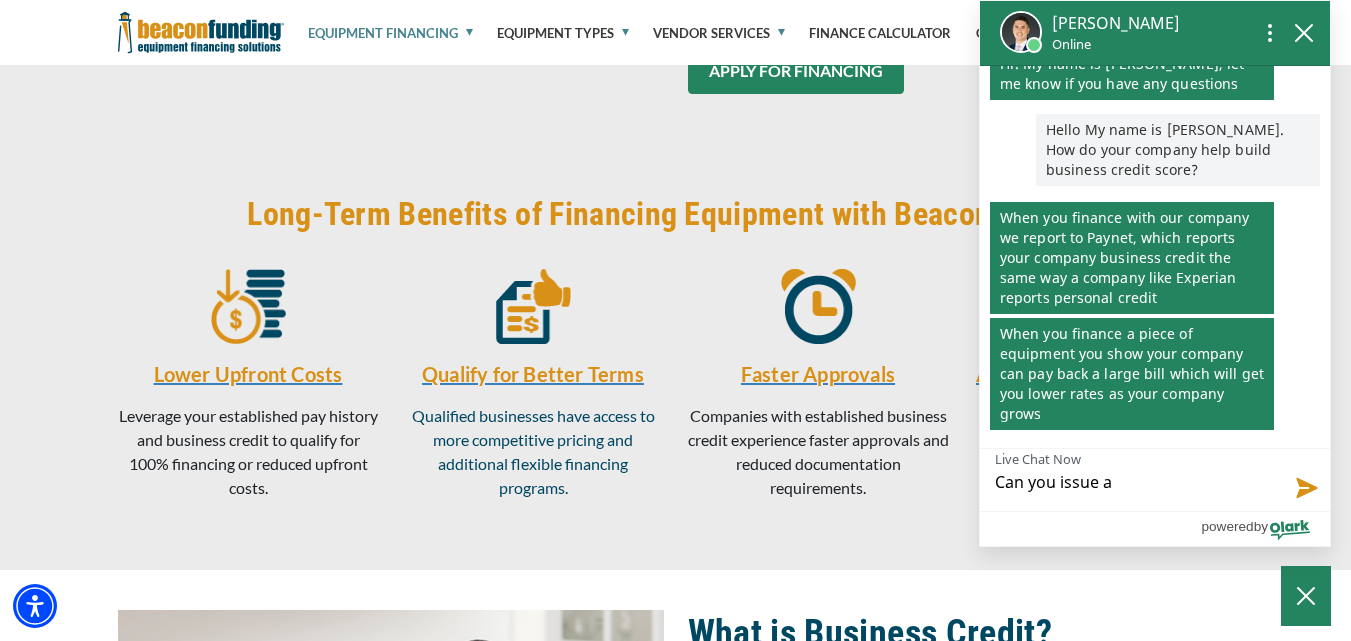 type on "Can you issue a" 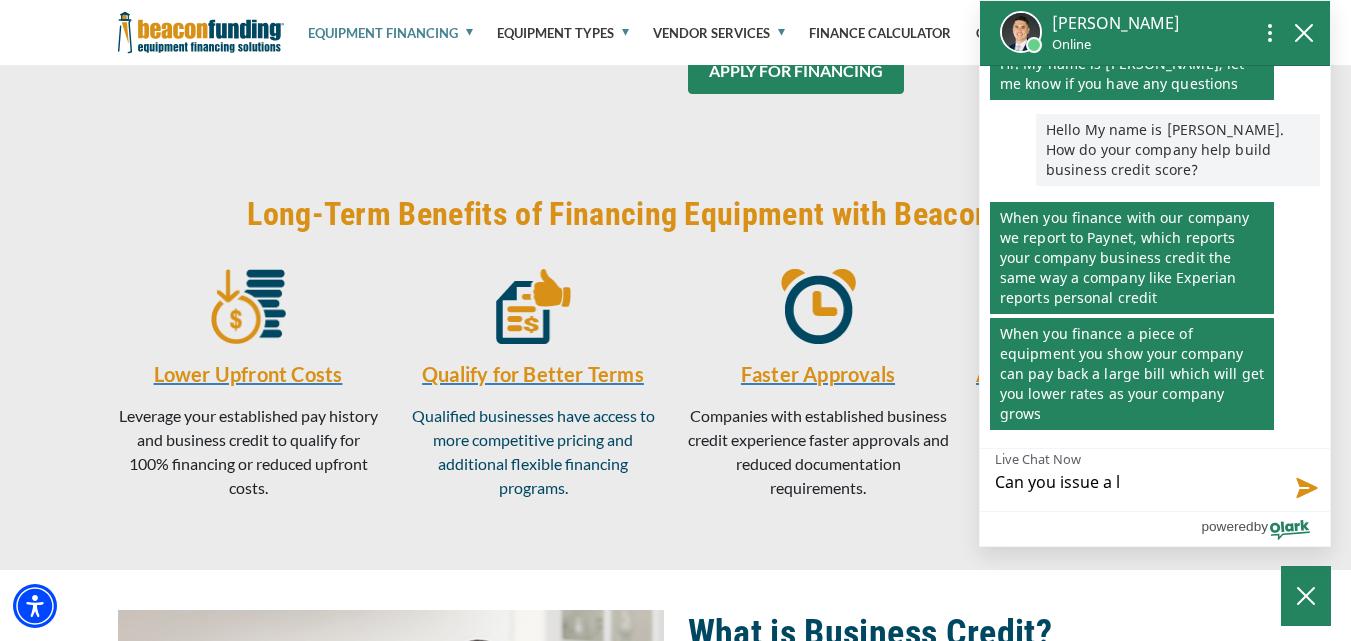 type on "Can you issue a lo" 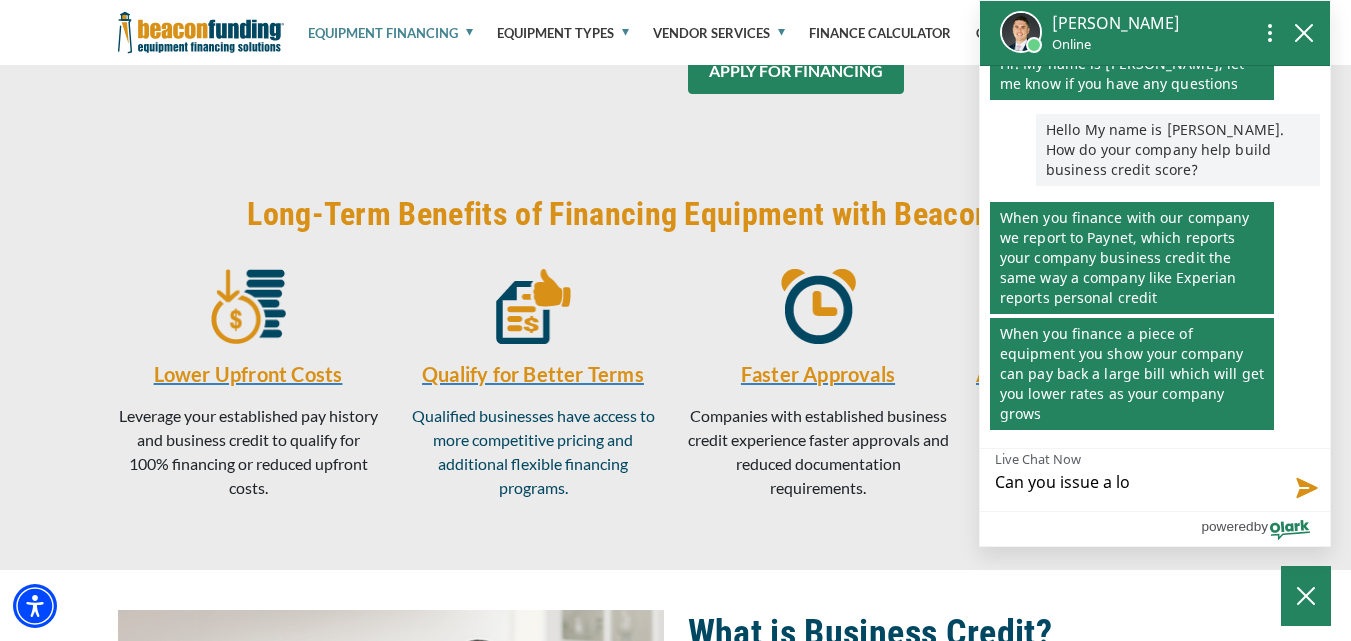 type 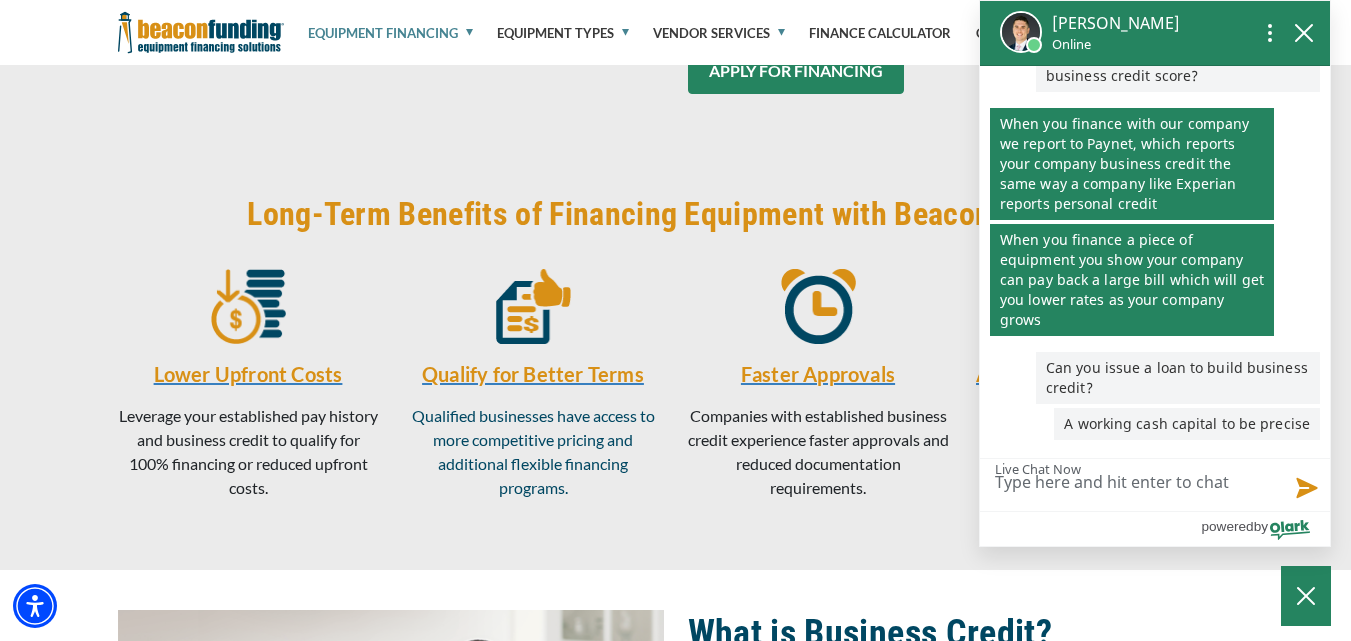 scroll, scrollTop: 188, scrollLeft: 0, axis: vertical 